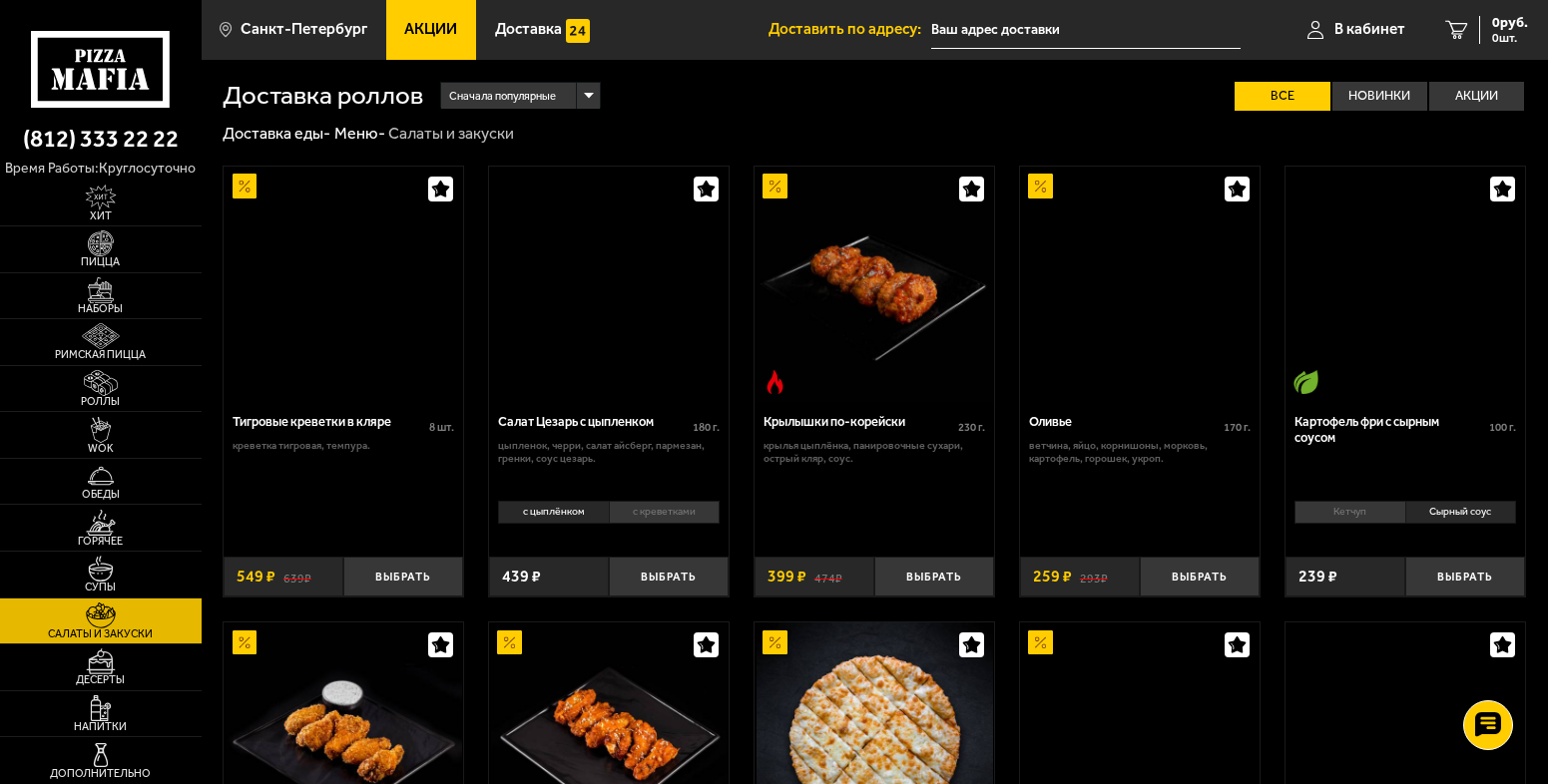 scroll, scrollTop: 0, scrollLeft: 0, axis: both 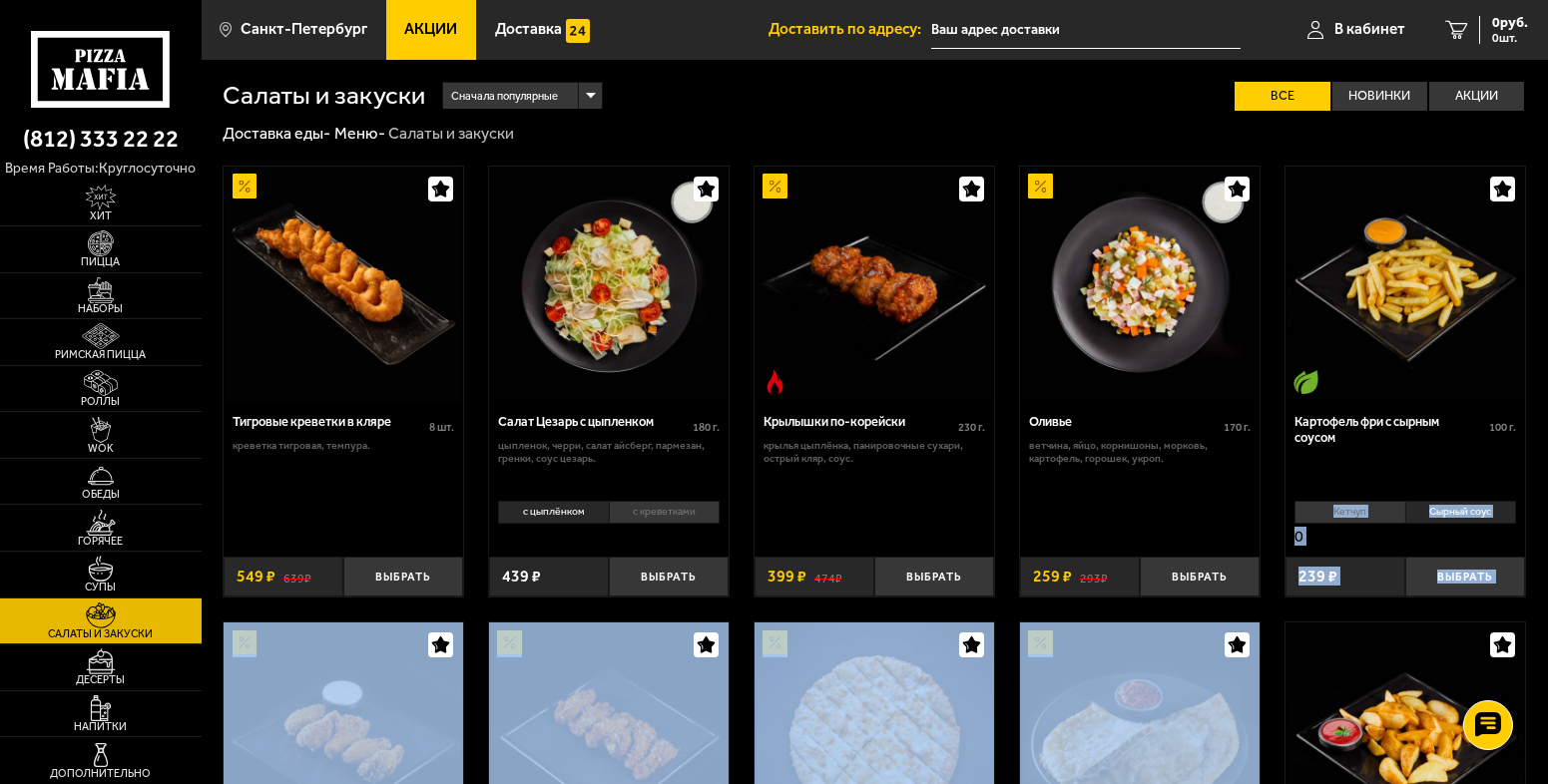 drag, startPoint x: 1546, startPoint y: 473, endPoint x: 1550, endPoint y: 646, distance: 173.04624 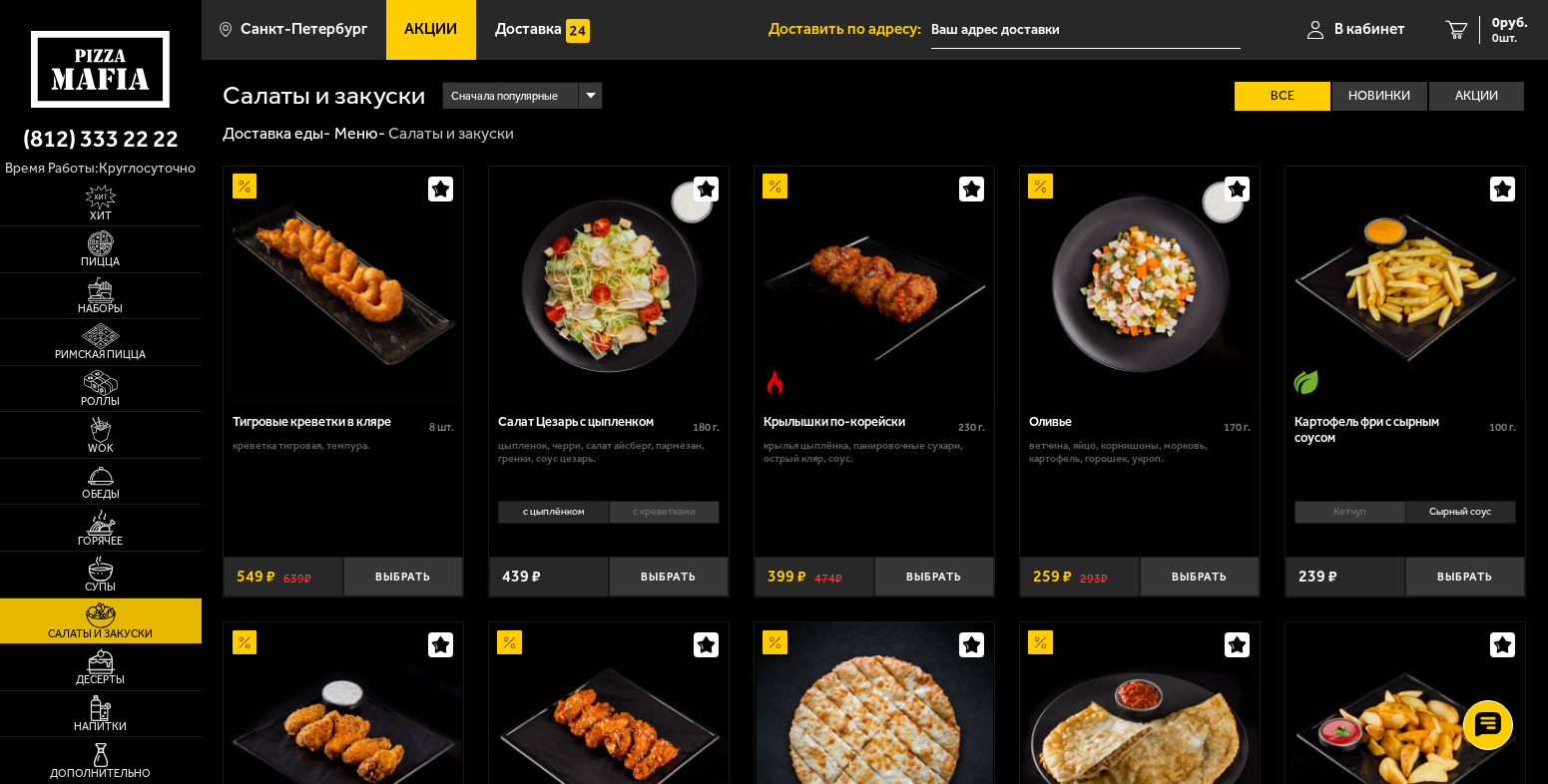 click on "Тигровые креветки в кляре 8   шт . креветка тигровая, темпура. Выбрать 639  ₽ 549   ₽ Салат Цезарь с цыпленком 180   г . цыпленок, черри, салат айсберг, пармезан, гренки, соус цезарь. с цыплёнком с креветками 0 Выбрать 439   ₽ Крылышки по-корейски 230   г . крылья цыплёнка, панировочные сухари, острый кляр, соус. Выбрать 474  ₽ 399   ₽ Оливье 170   г . ветчина, яйцо, корнишоны, морковь, картофель, горошек, укроп. Выбрать 293  ₽ 259   ₽ Картофель фри с сырным соусом 100   г . Кетчуп Сырный соус 0 Выбрать 239   ₽ Крылышки в кляре стандартная порция c соусом   200   г . Стандартная порция Топпинги 474 399" at bounding box center [874, 813] 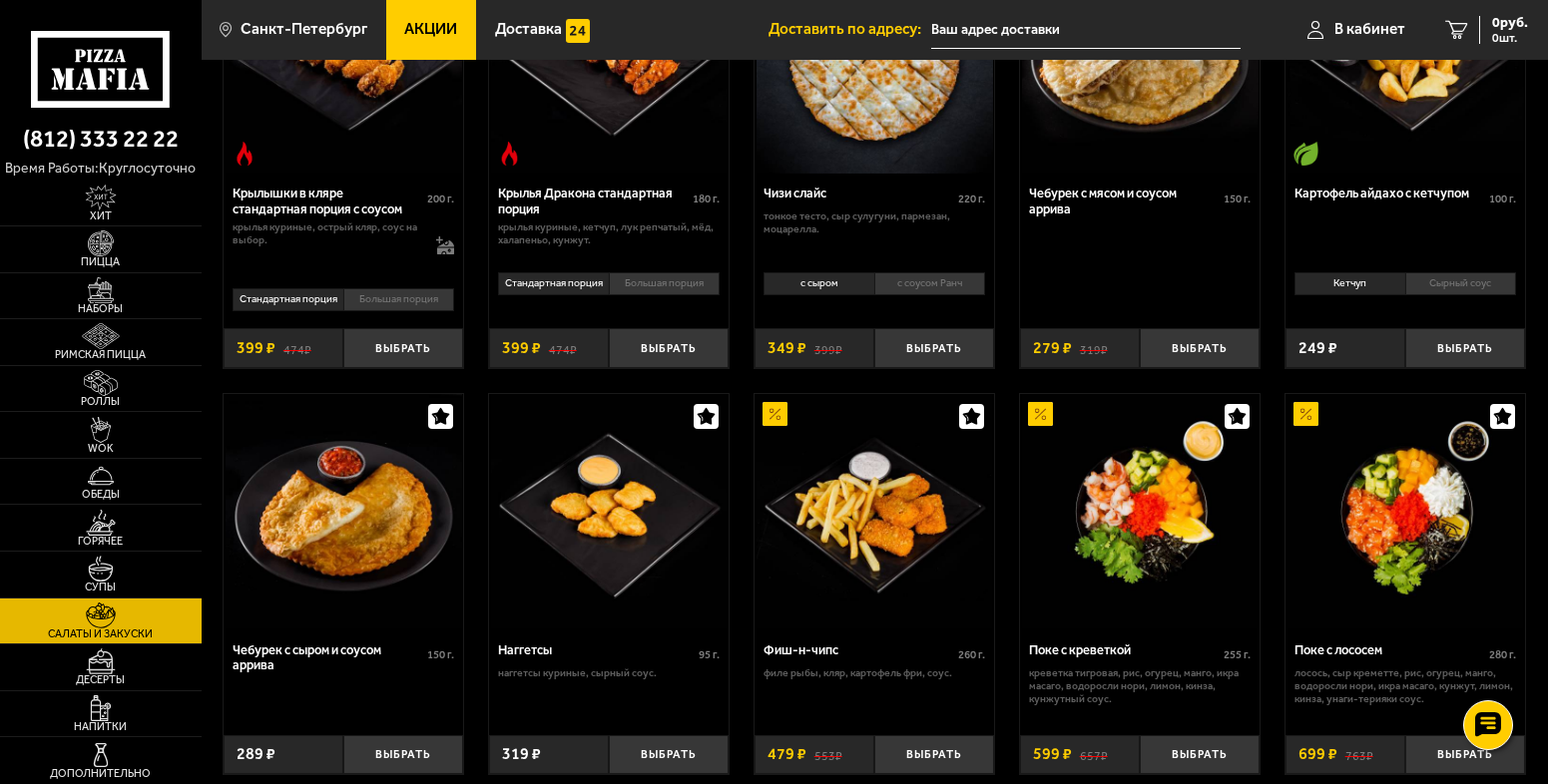 scroll, scrollTop: 1140, scrollLeft: 0, axis: vertical 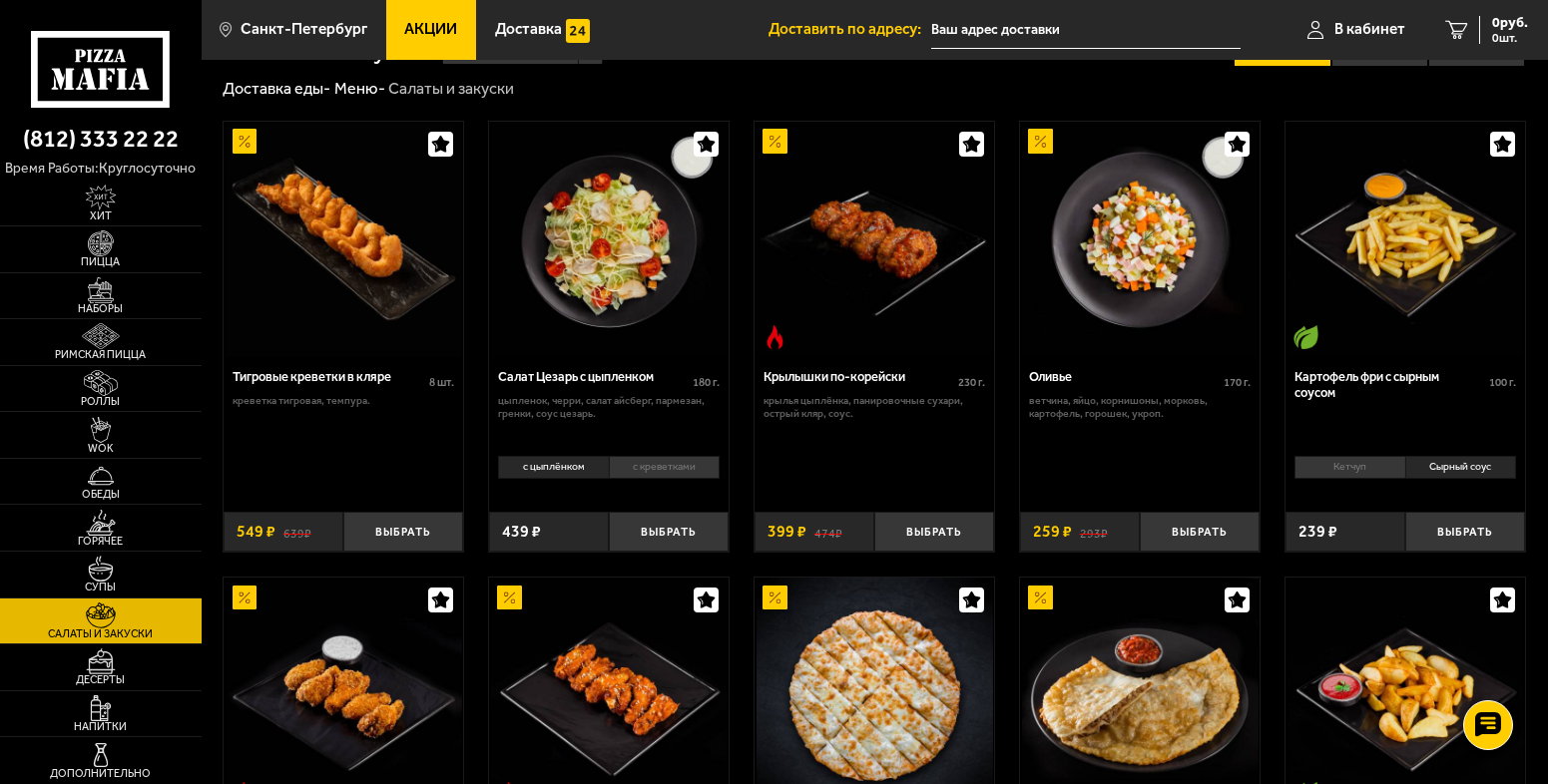 click on "Крылышки по-корейски 230   г . крылья цыплёнка, панировочные сухари, острый кляр, соус. Выбрать 474  ₽ 399   ₽" at bounding box center [874, 454] 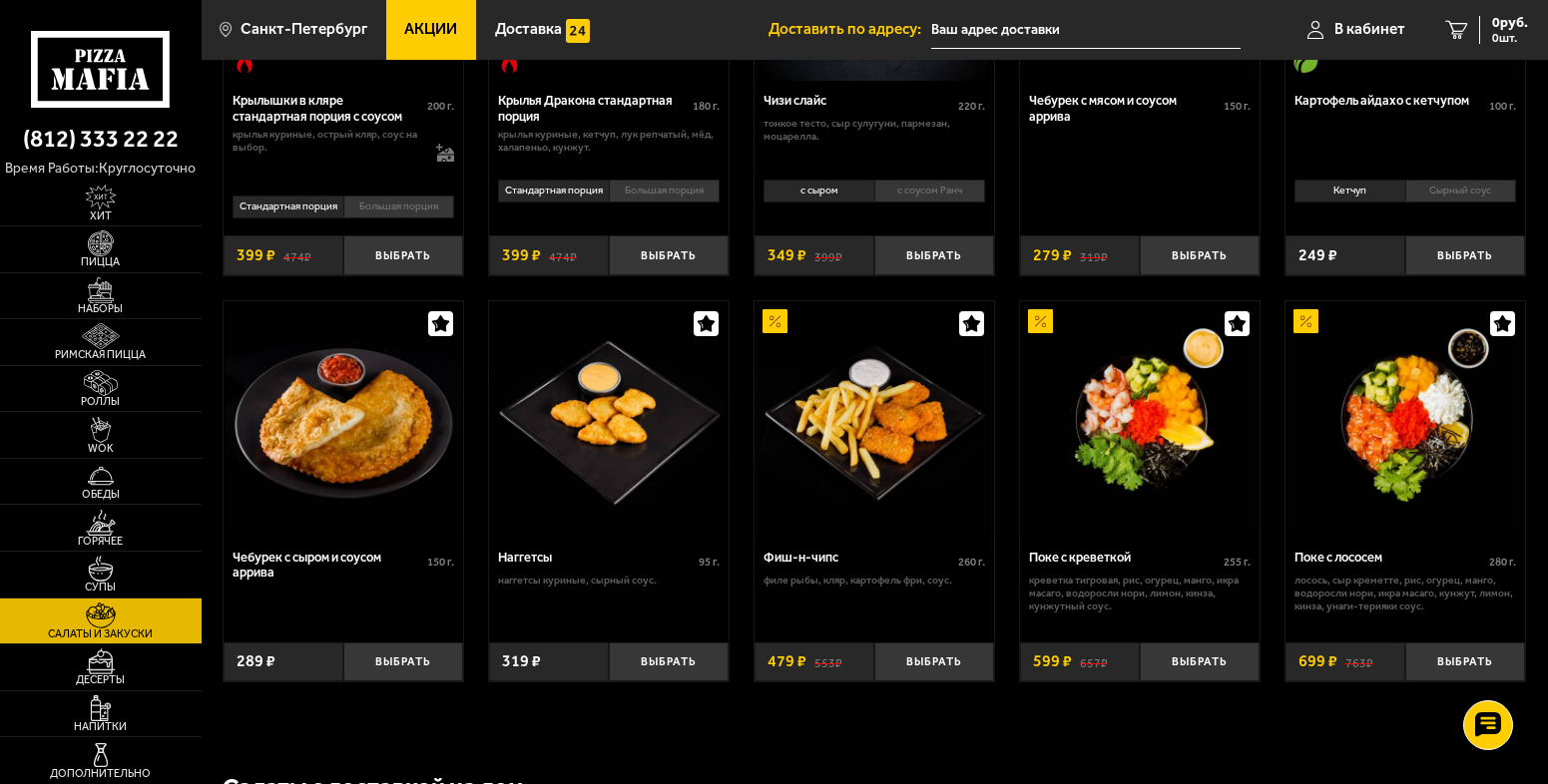 scroll, scrollTop: 797, scrollLeft: 0, axis: vertical 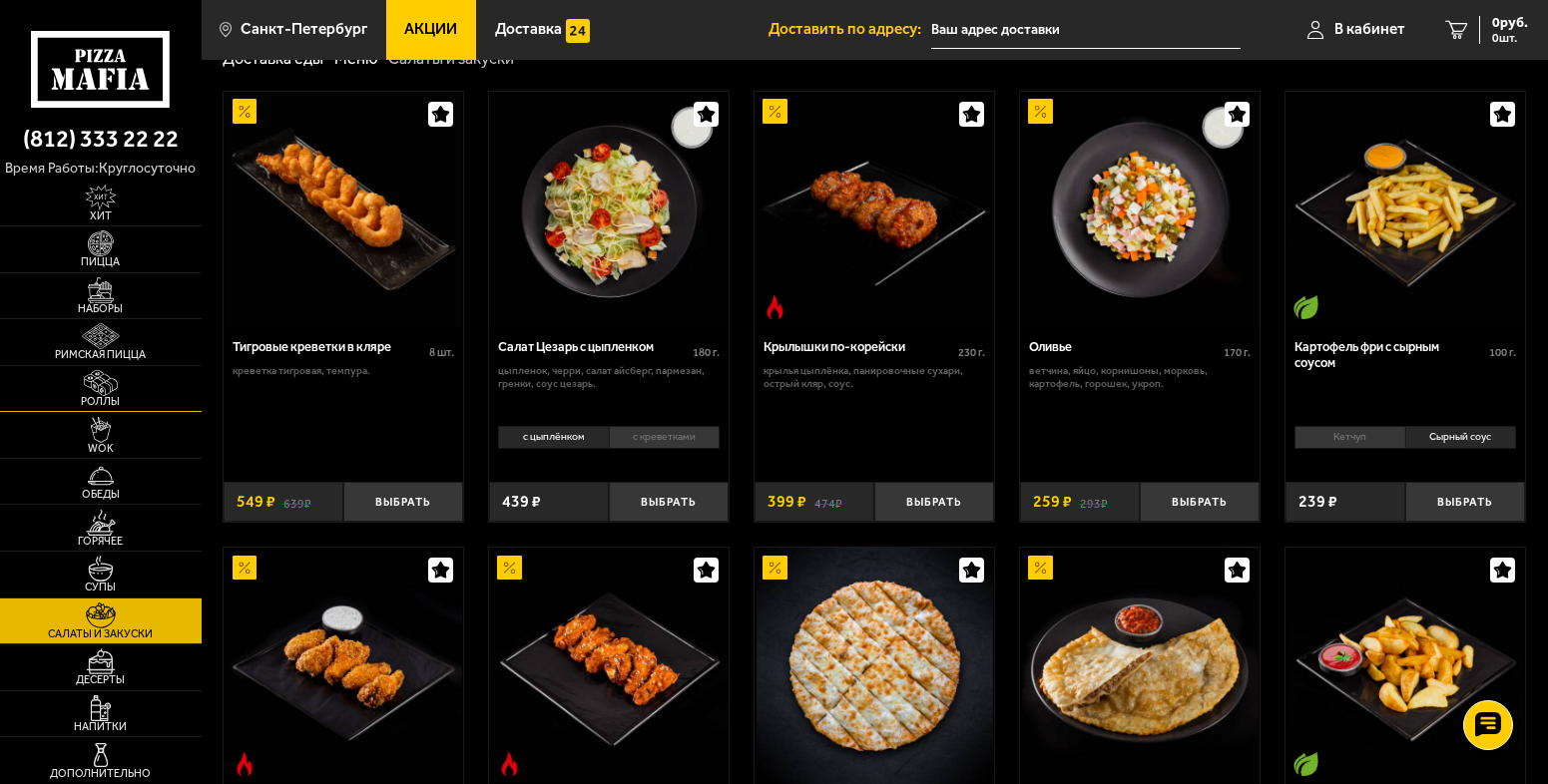 click on "Роллы" at bounding box center (101, 389) 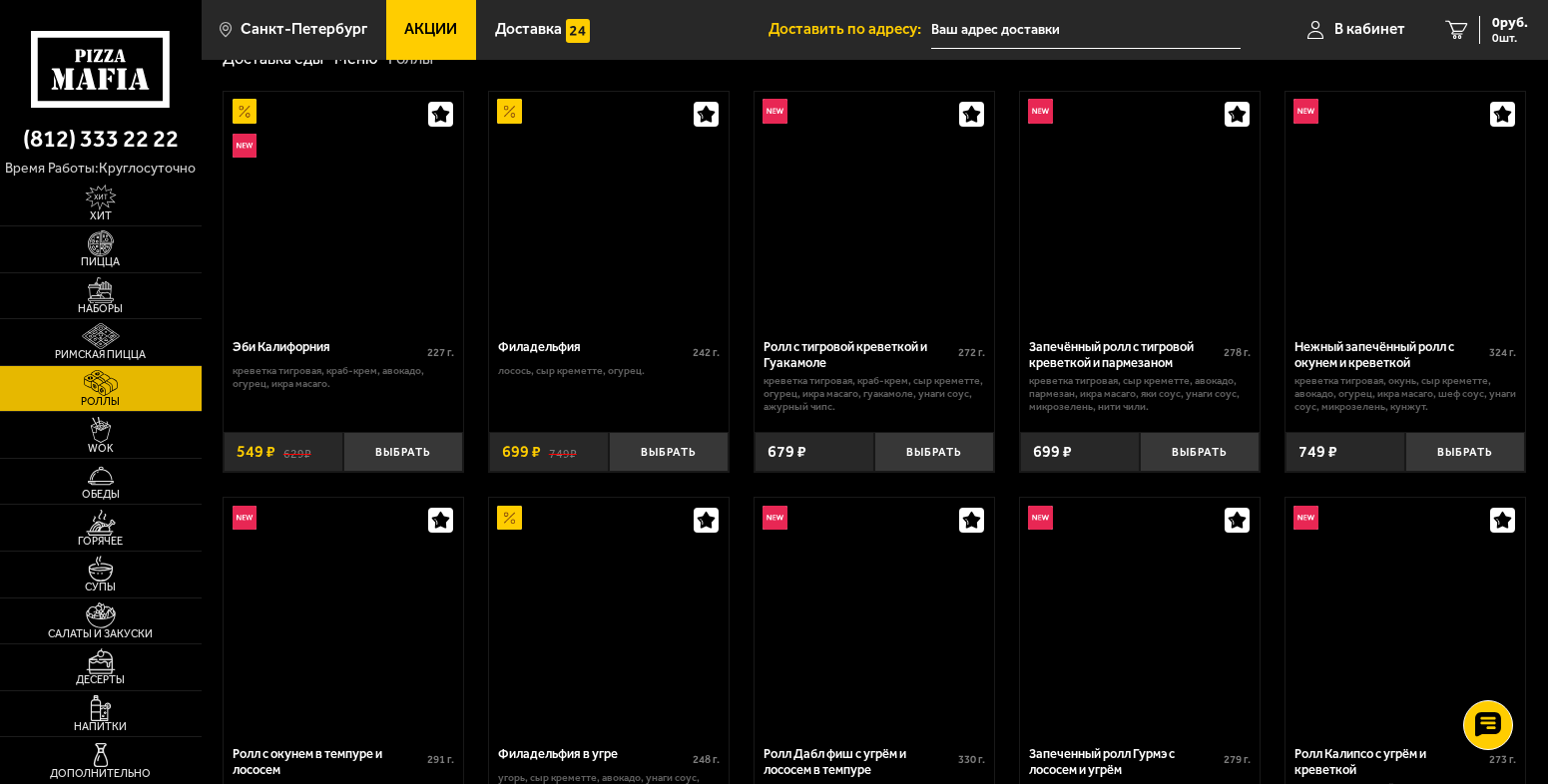 scroll, scrollTop: 0, scrollLeft: 0, axis: both 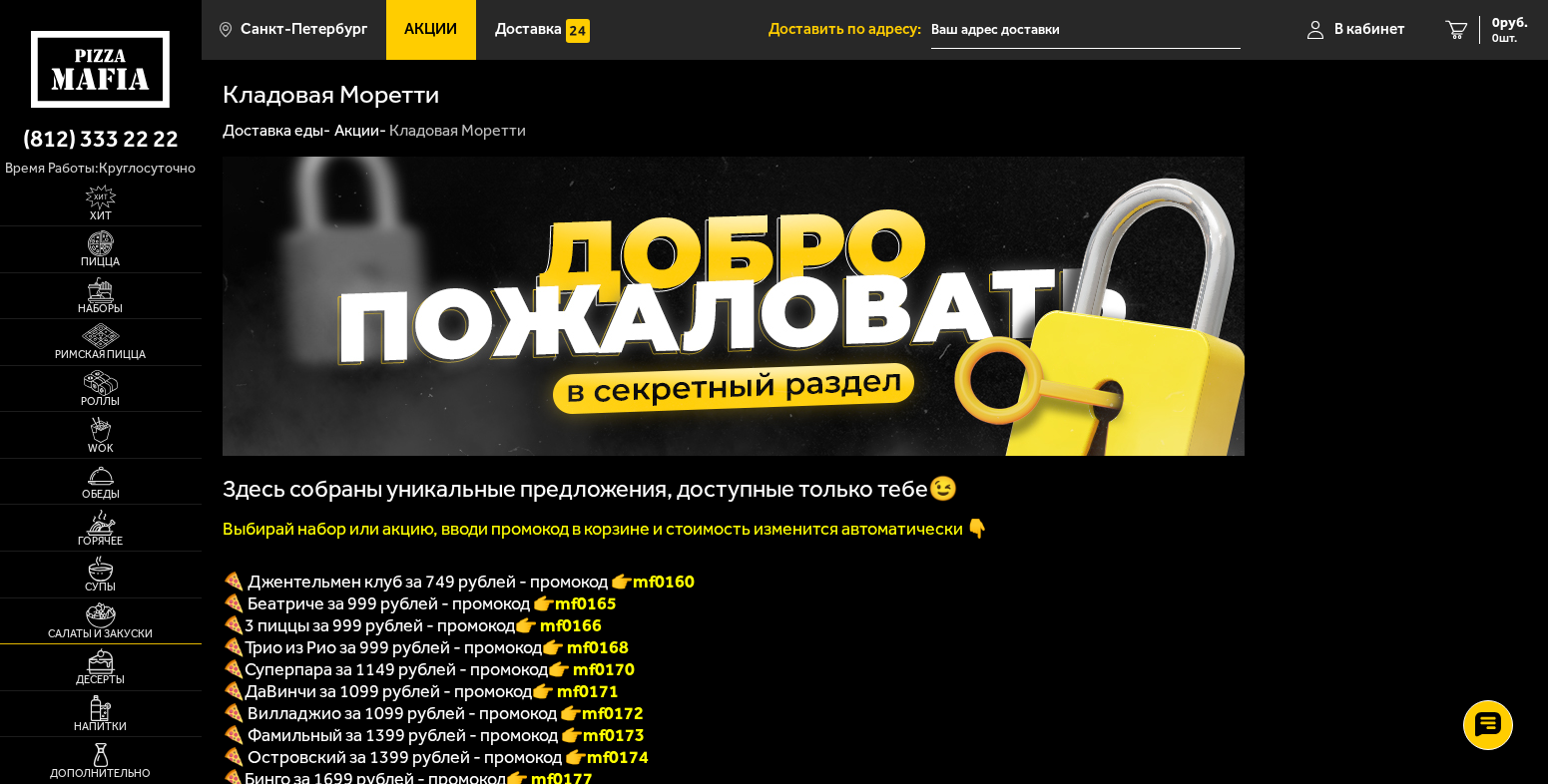click on "Салаты и закуски" at bounding box center (101, 633) 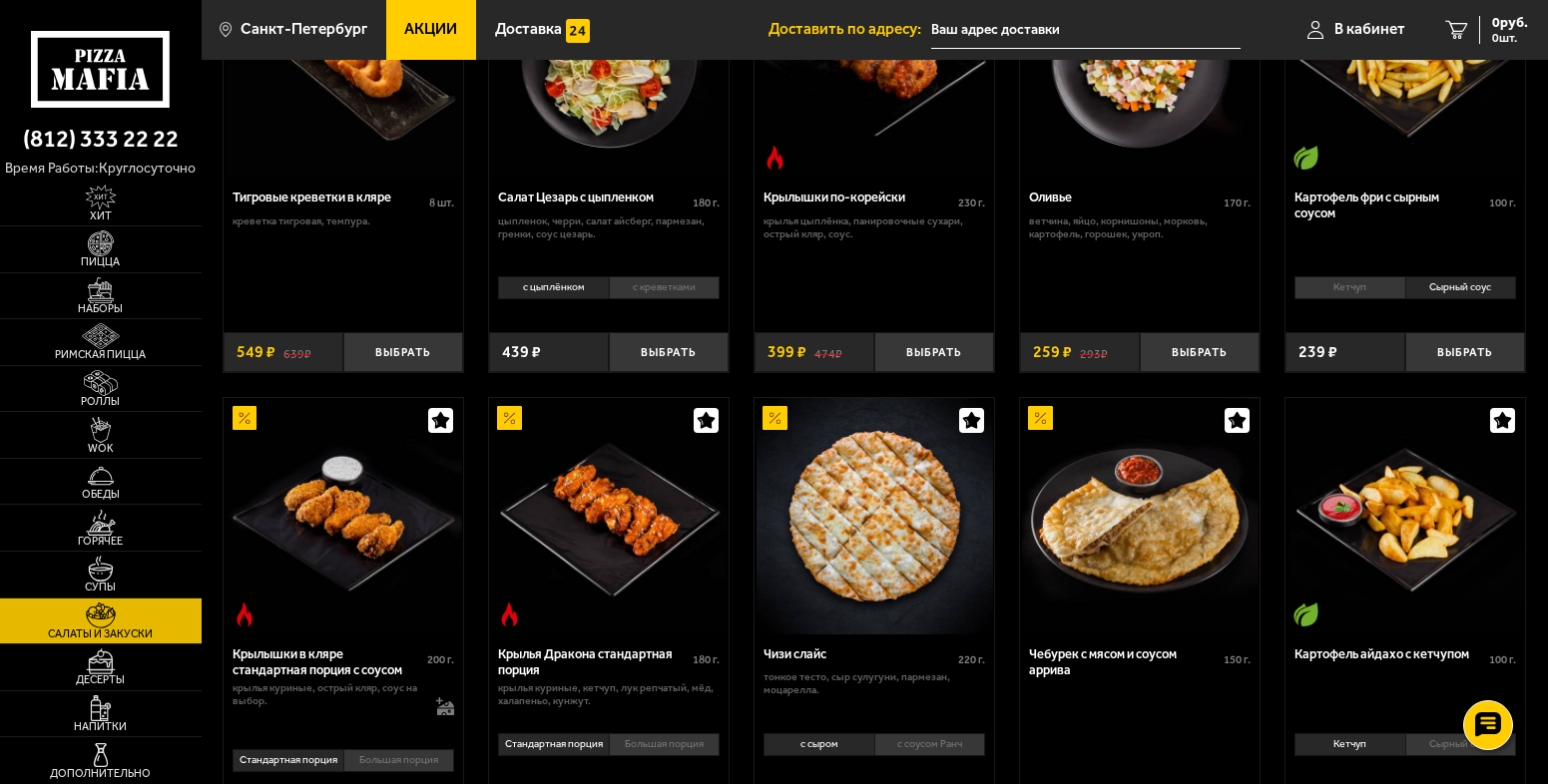 scroll, scrollTop: 302, scrollLeft: 0, axis: vertical 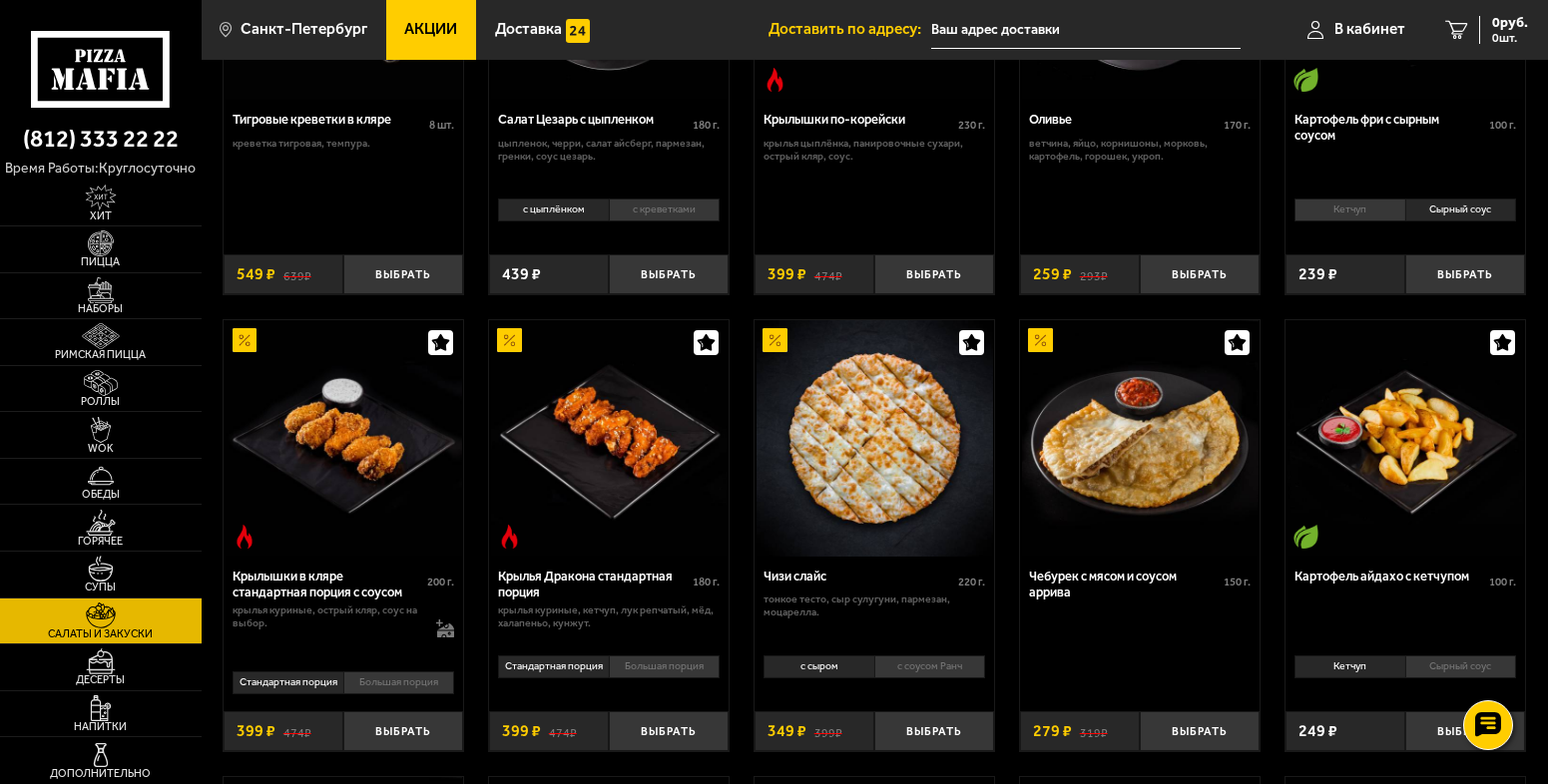 click on "Большая порция" at bounding box center (665, 666) 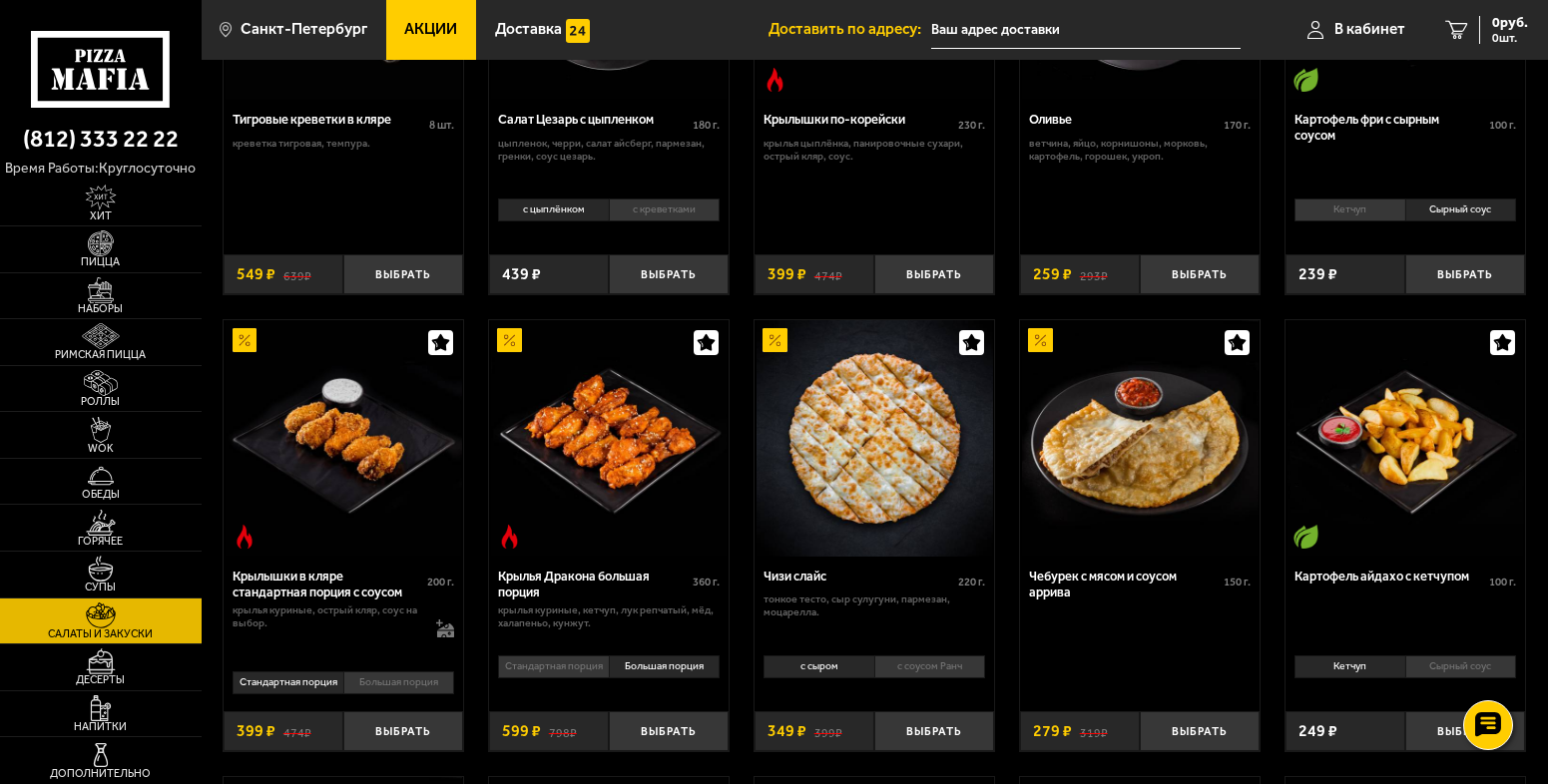 click on "Стандартная порция" at bounding box center (553, 666) 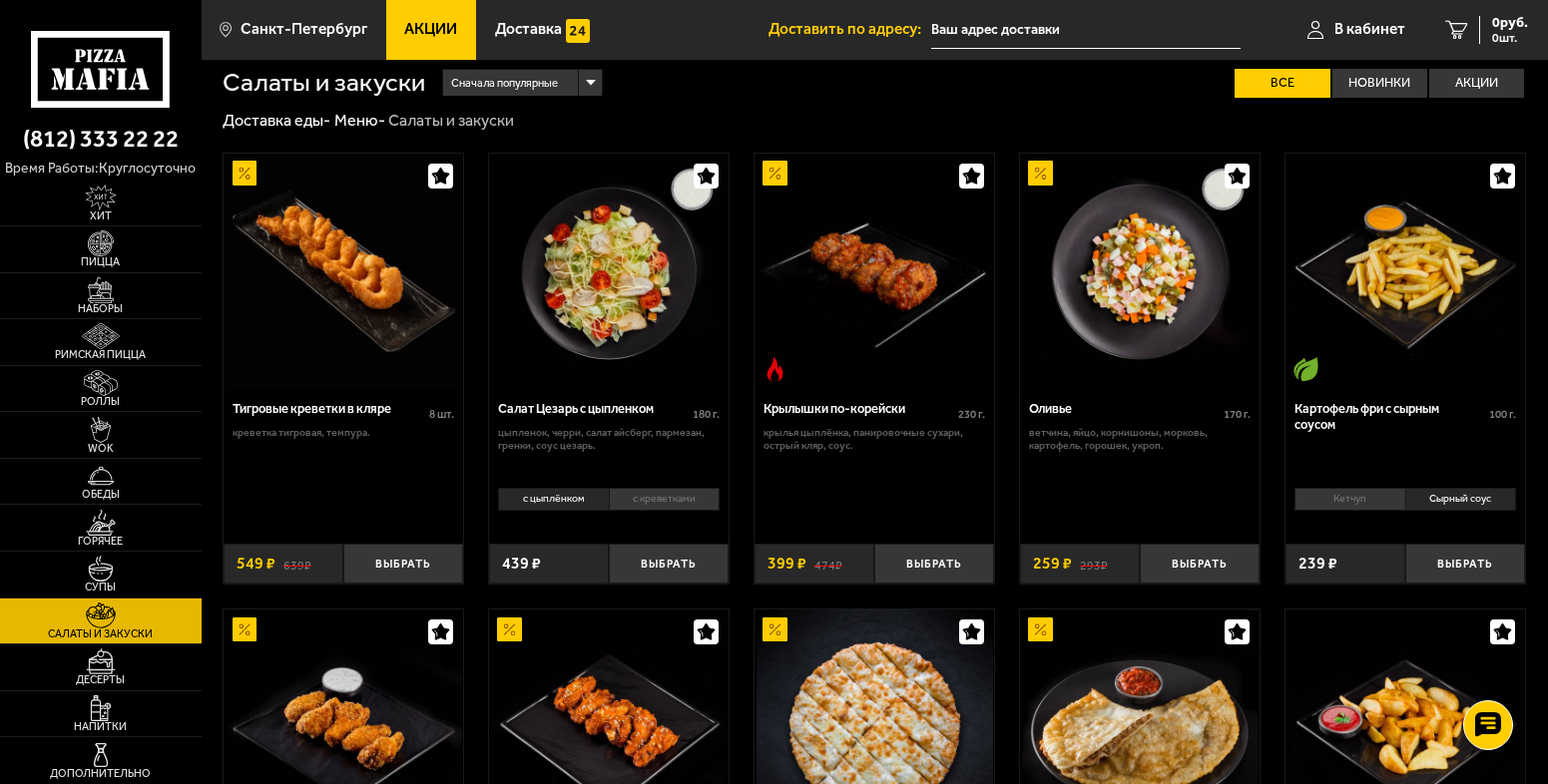 scroll, scrollTop: 0, scrollLeft: 0, axis: both 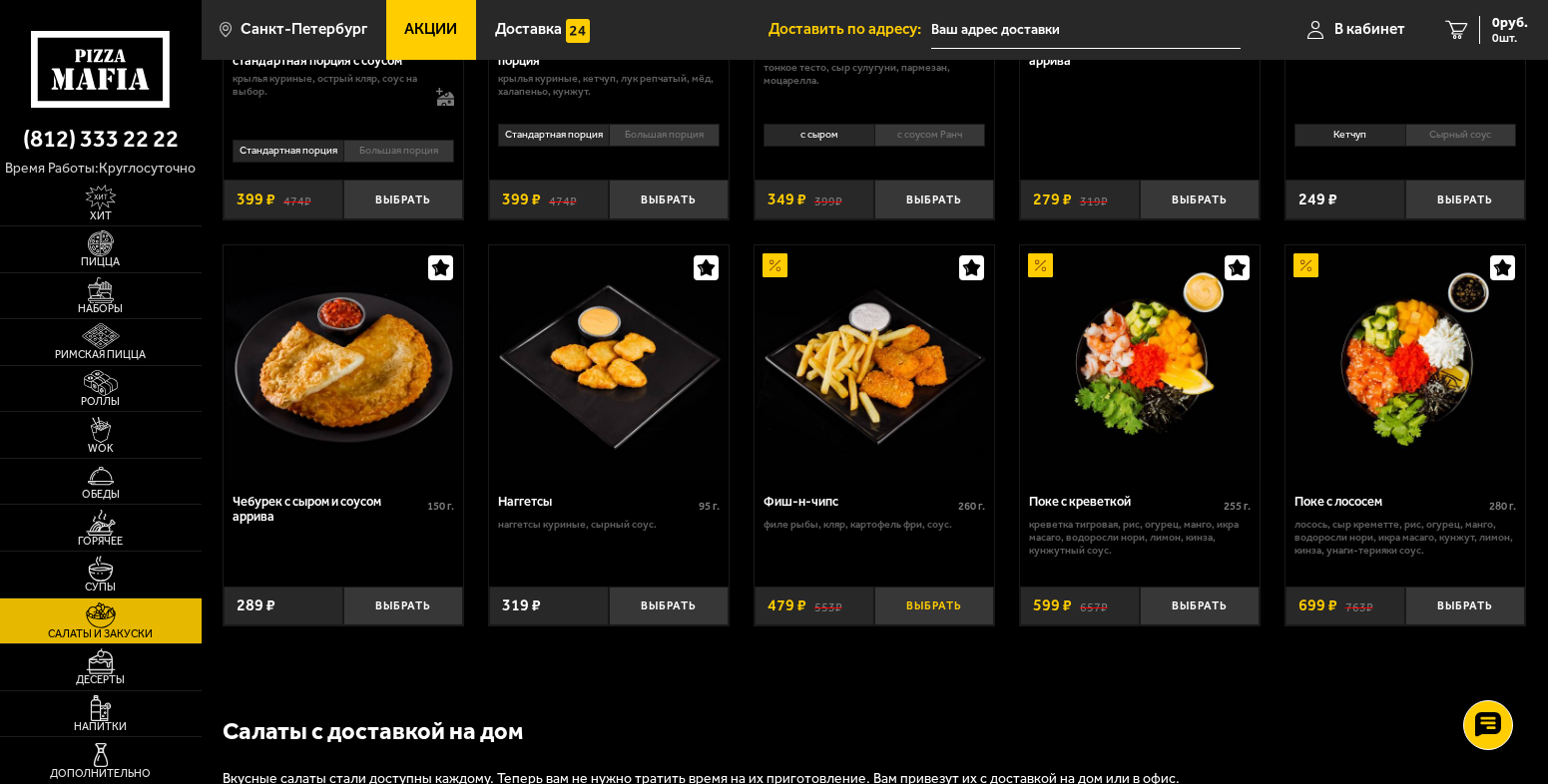 click on "Выбрать" at bounding box center (934, 606) 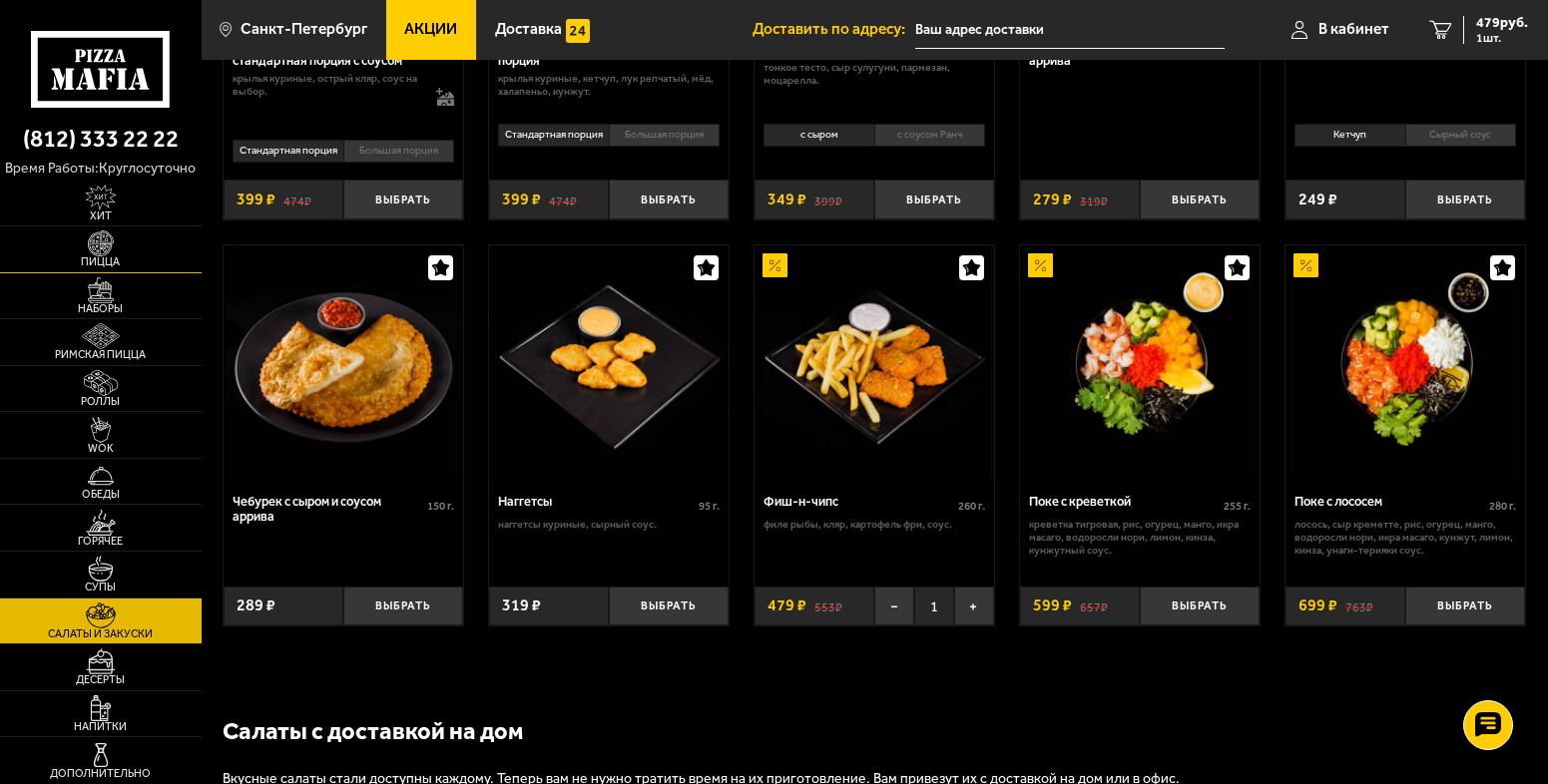 click on "Пицца" at bounding box center [101, 249] 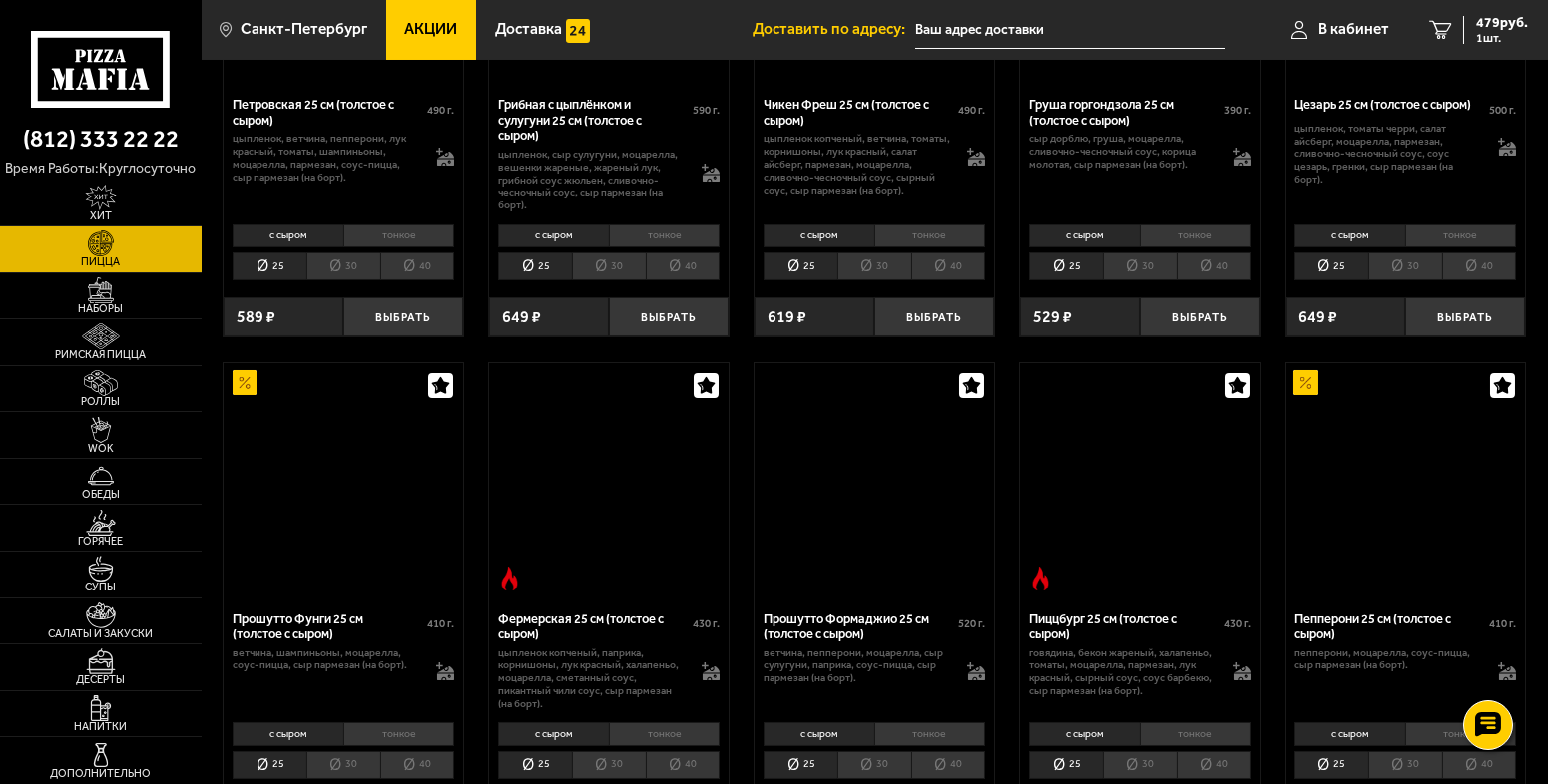 scroll, scrollTop: 0, scrollLeft: 0, axis: both 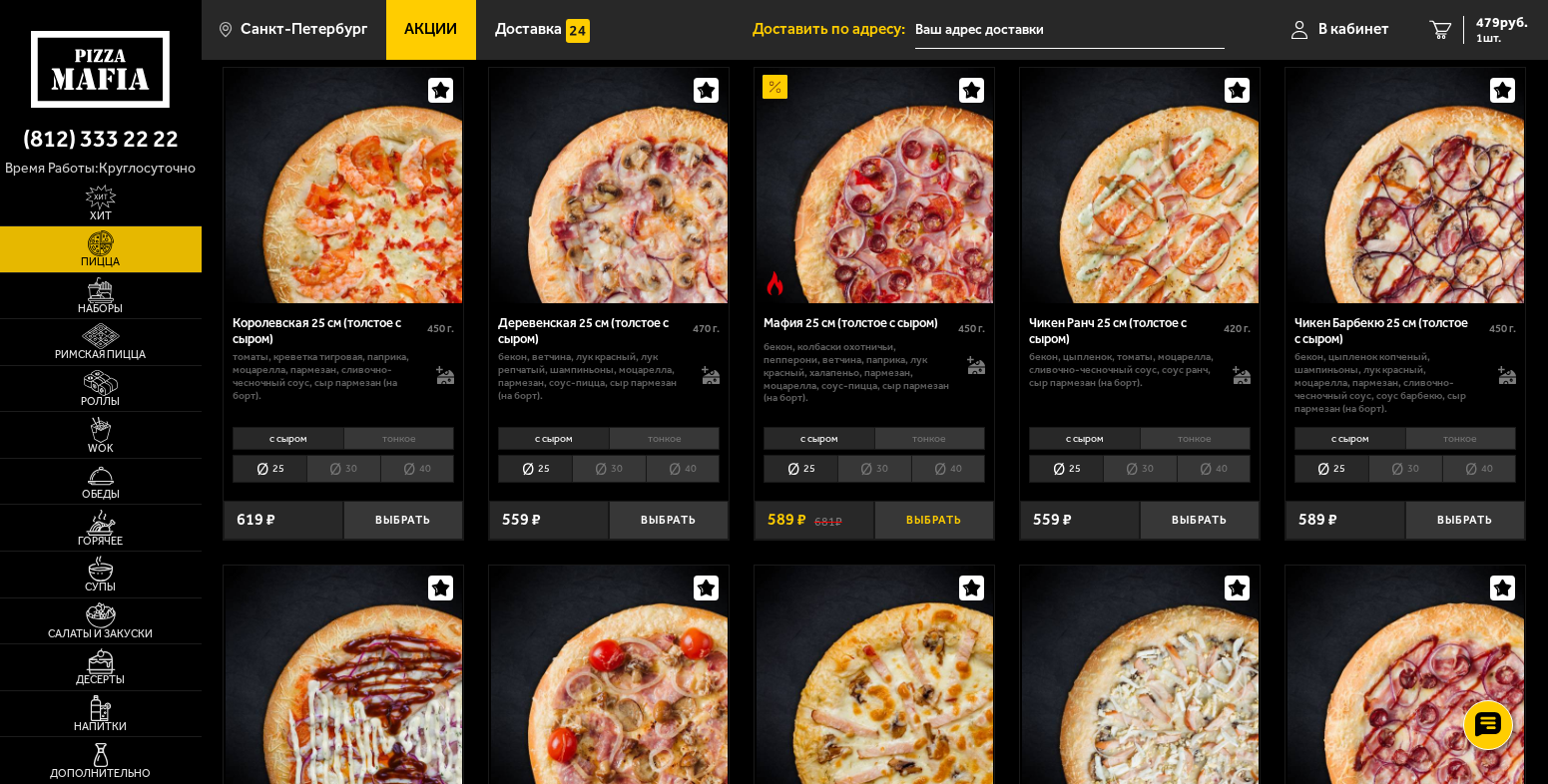 click on "Выбрать" at bounding box center (934, 521) 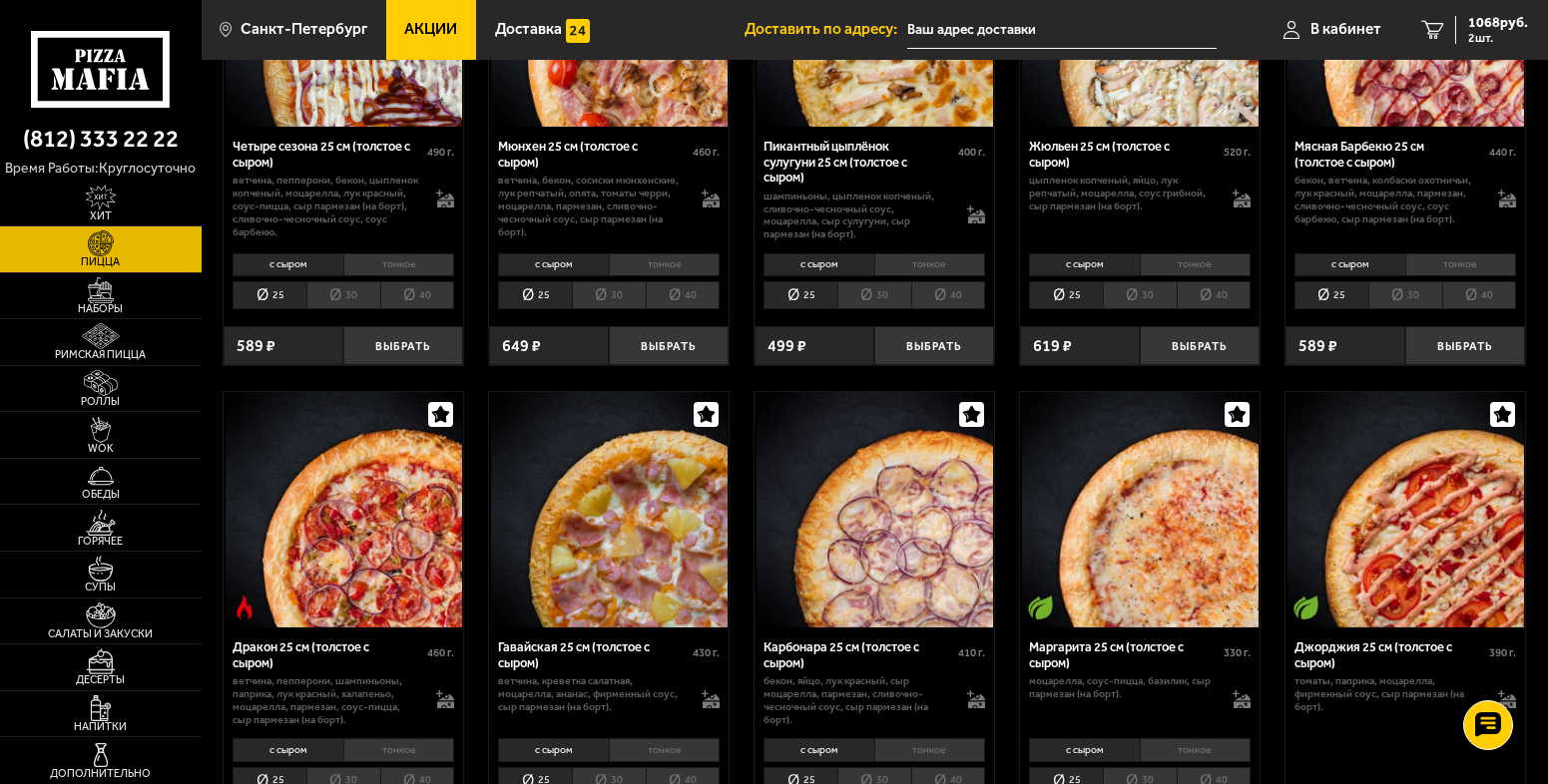 scroll, scrollTop: 2330, scrollLeft: 0, axis: vertical 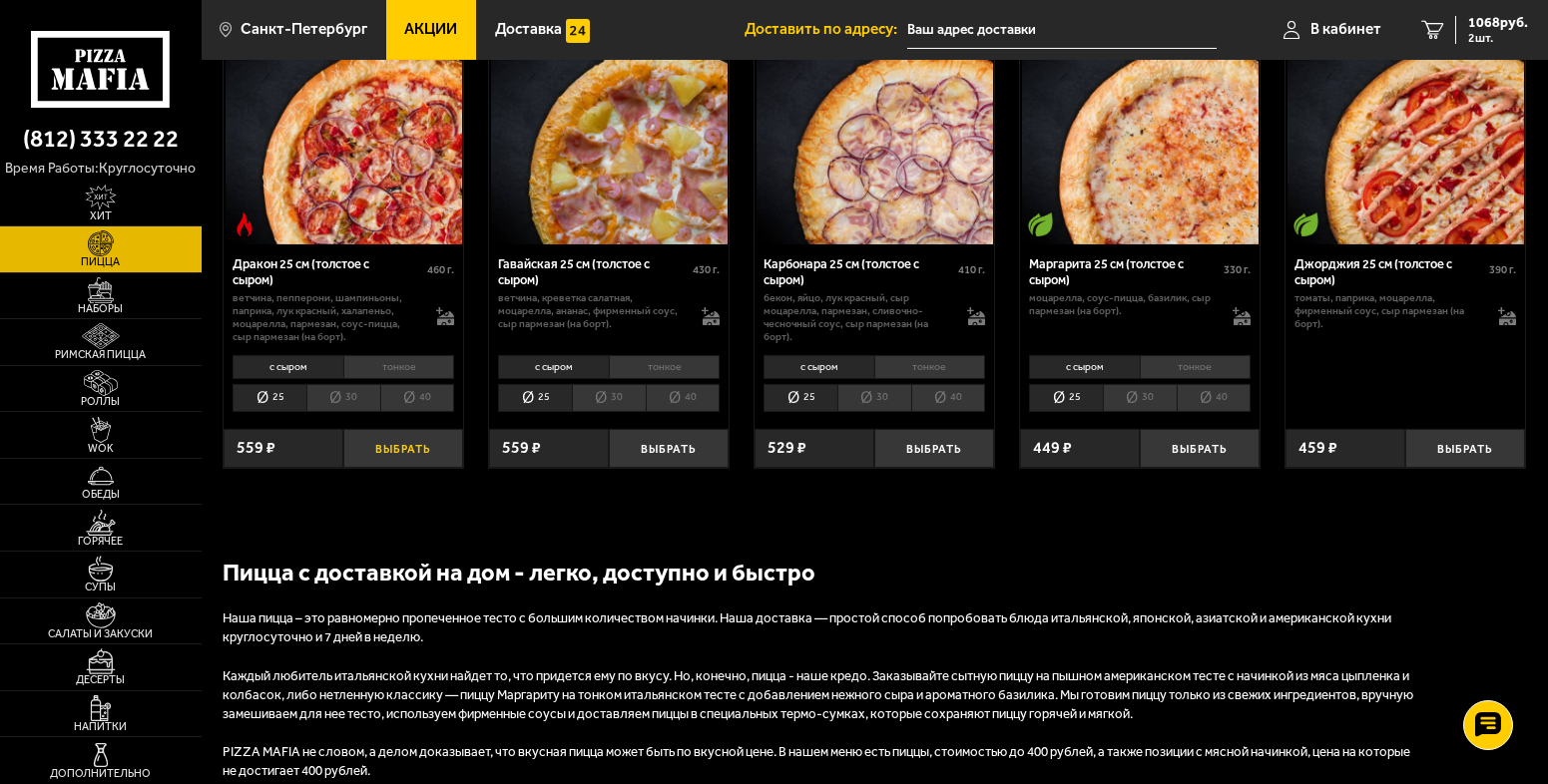 click on "Выбрать" at bounding box center (403, 449) 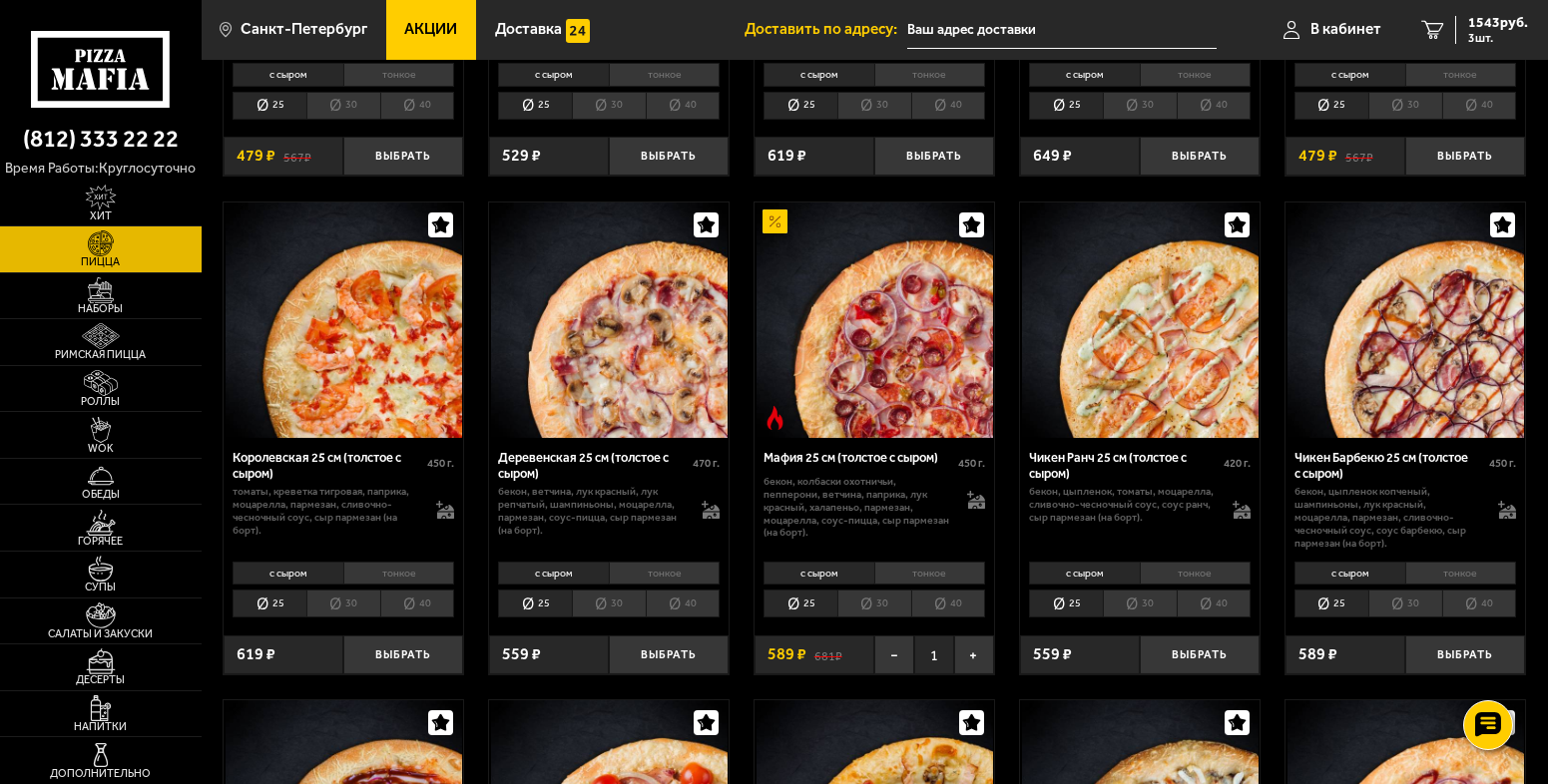 scroll, scrollTop: 1577, scrollLeft: 0, axis: vertical 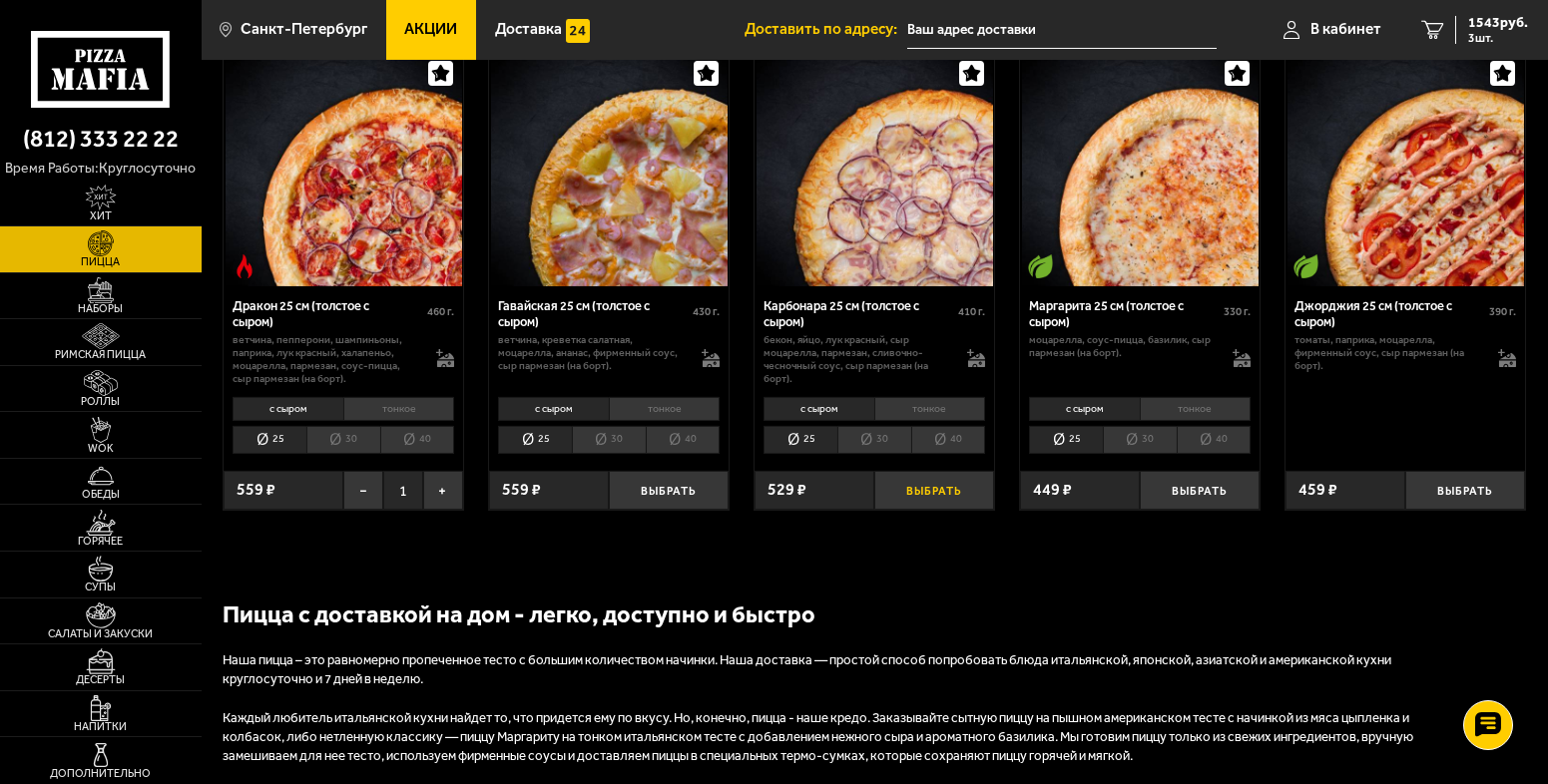 click on "Выбрать" at bounding box center [934, 491] 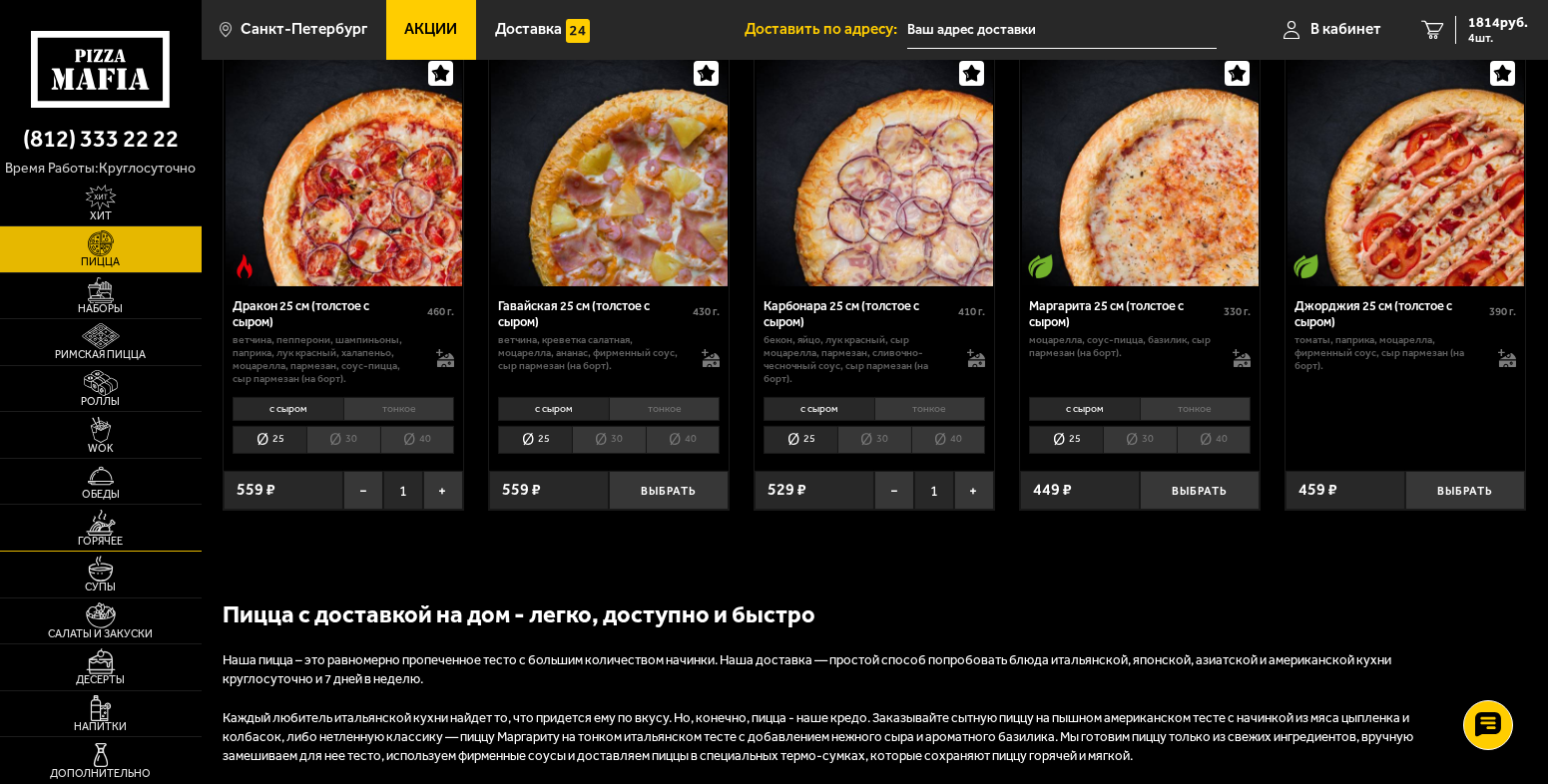 click on "Горячее" at bounding box center [101, 541] 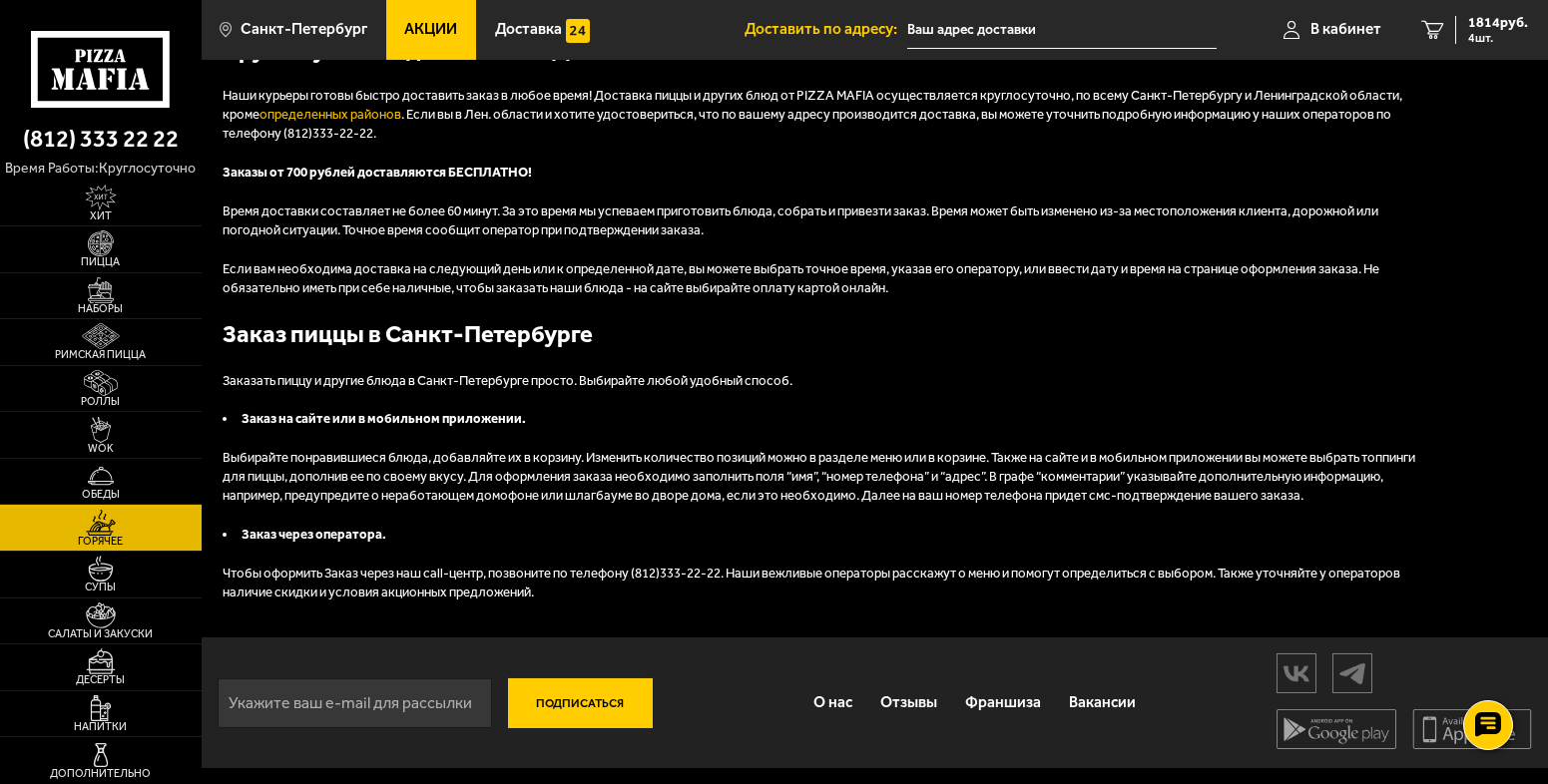 scroll, scrollTop: 0, scrollLeft: 0, axis: both 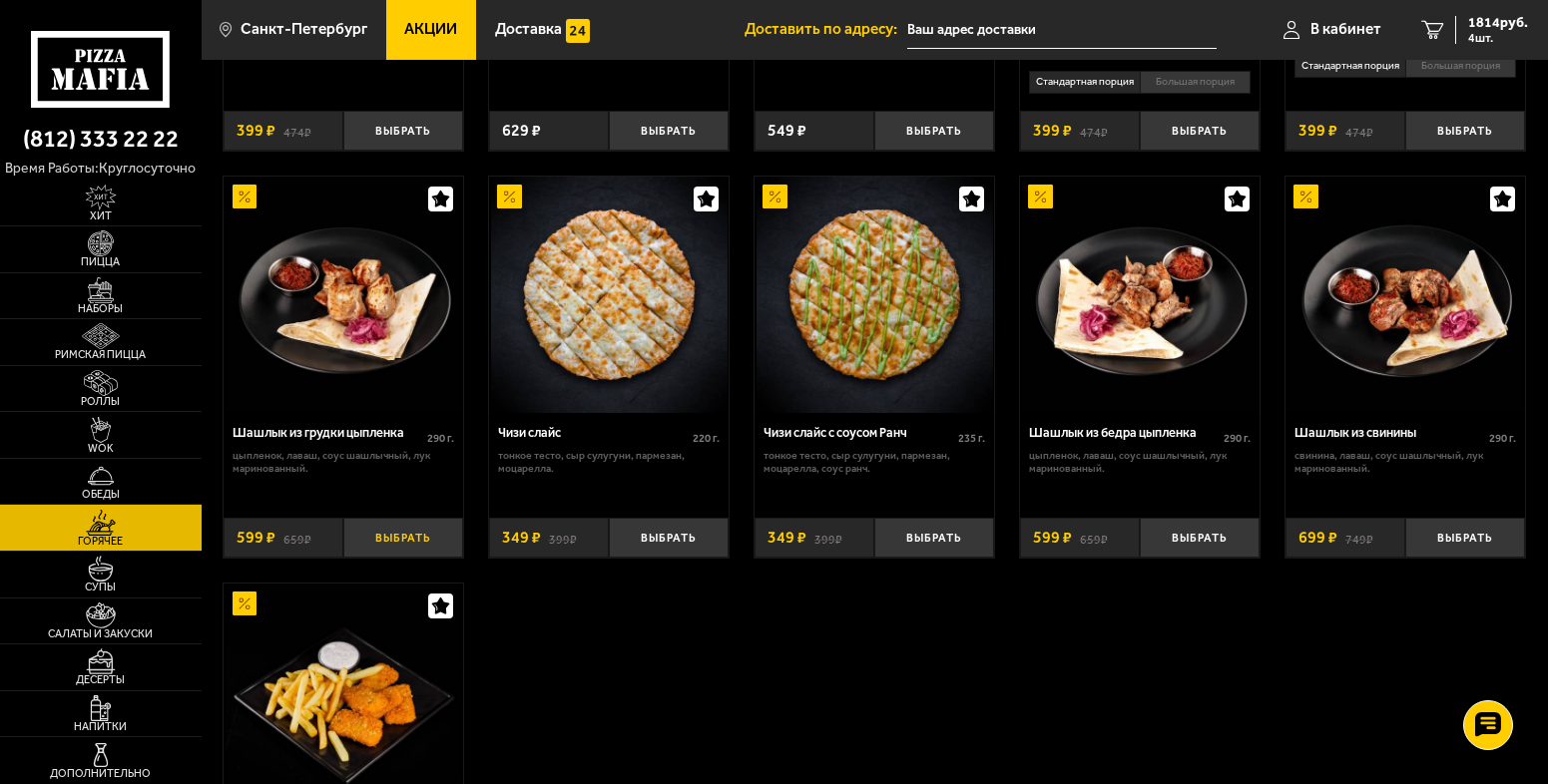 click on "Выбрать" at bounding box center (403, 538) 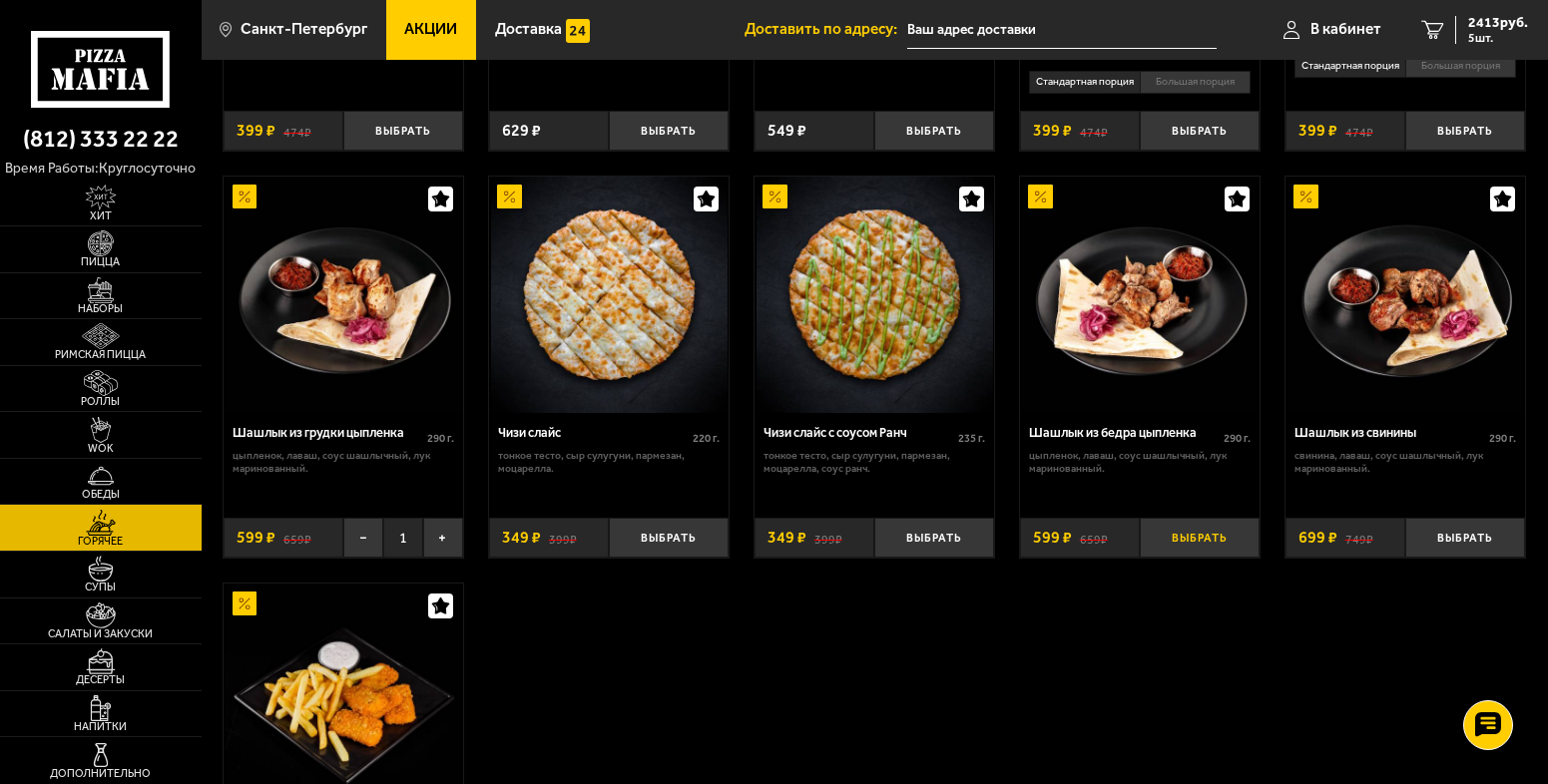 click on "Выбрать" at bounding box center [1200, 538] 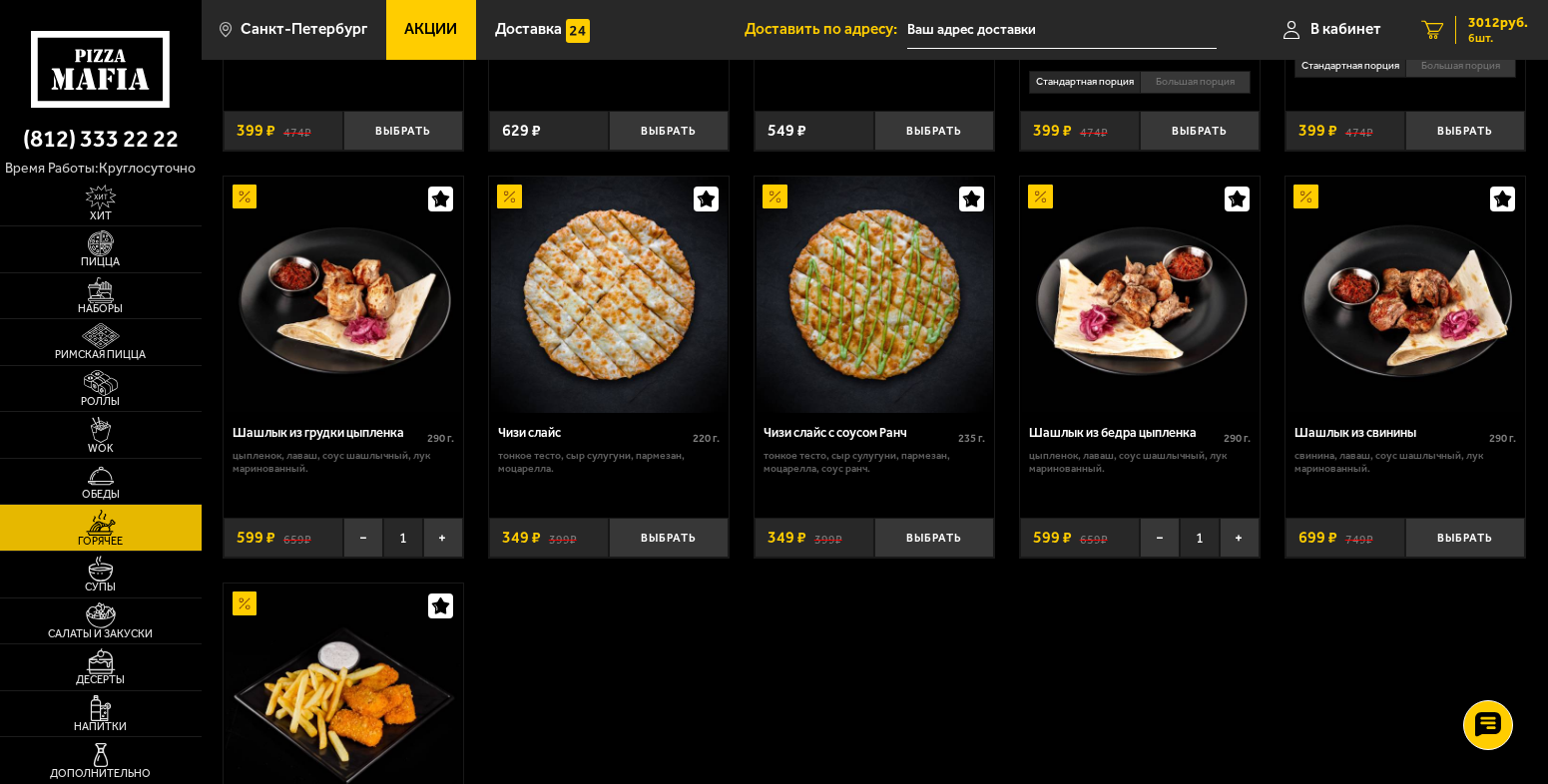 click on "6 3012  руб. 6  шт." at bounding box center (1474, 30) 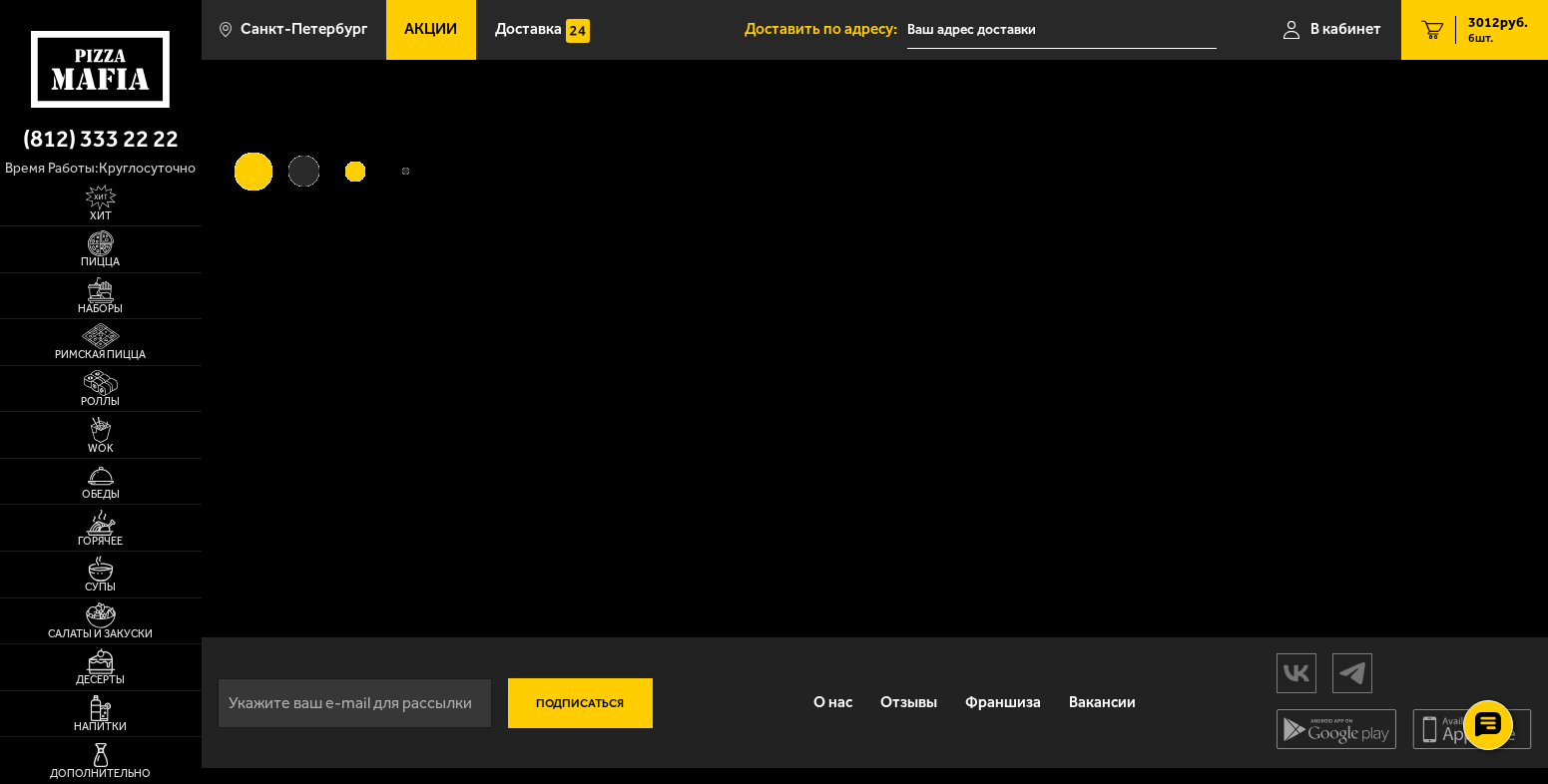 scroll, scrollTop: 0, scrollLeft: 0, axis: both 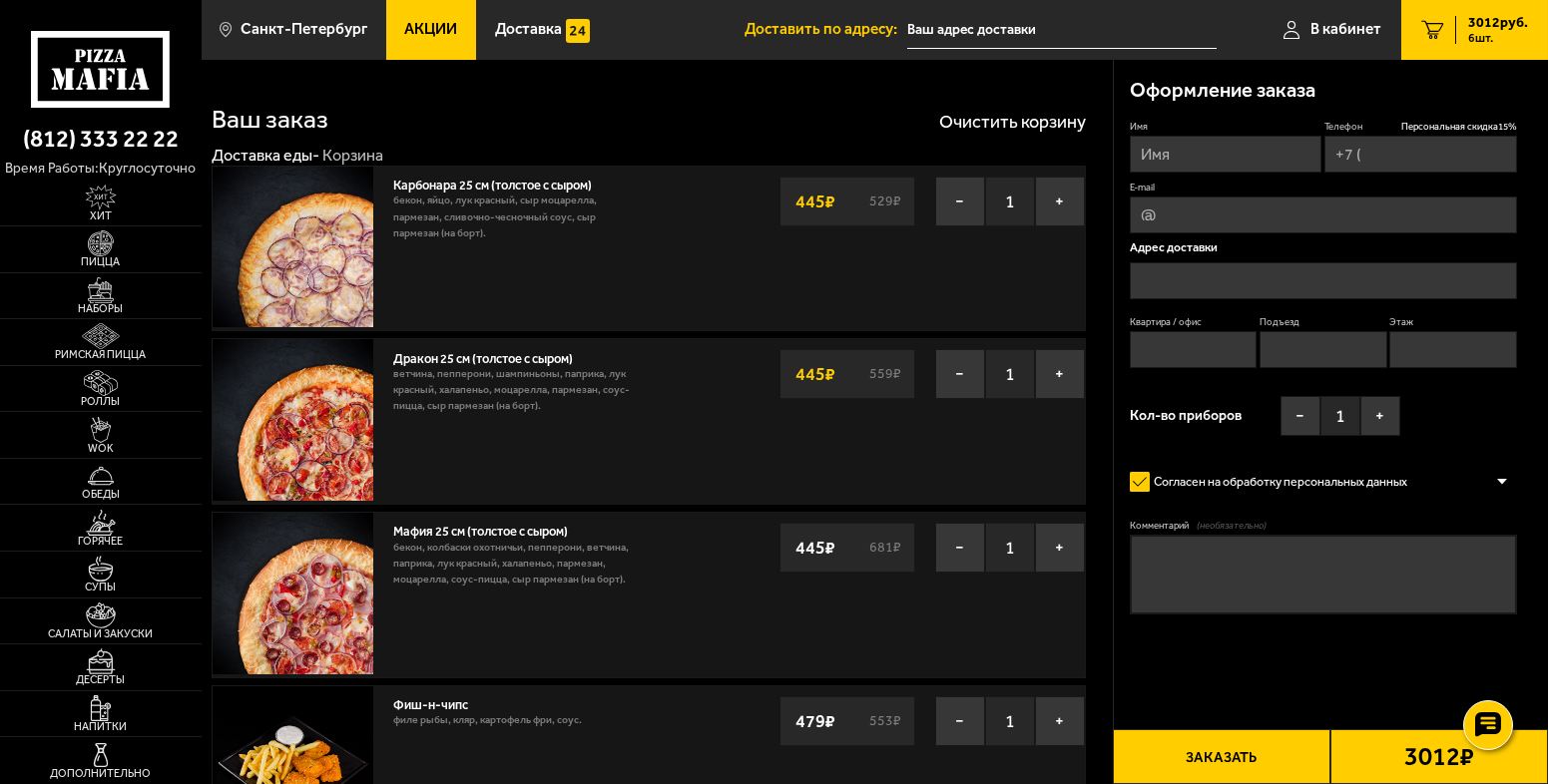 type on "+7 (965) 752-48-25" 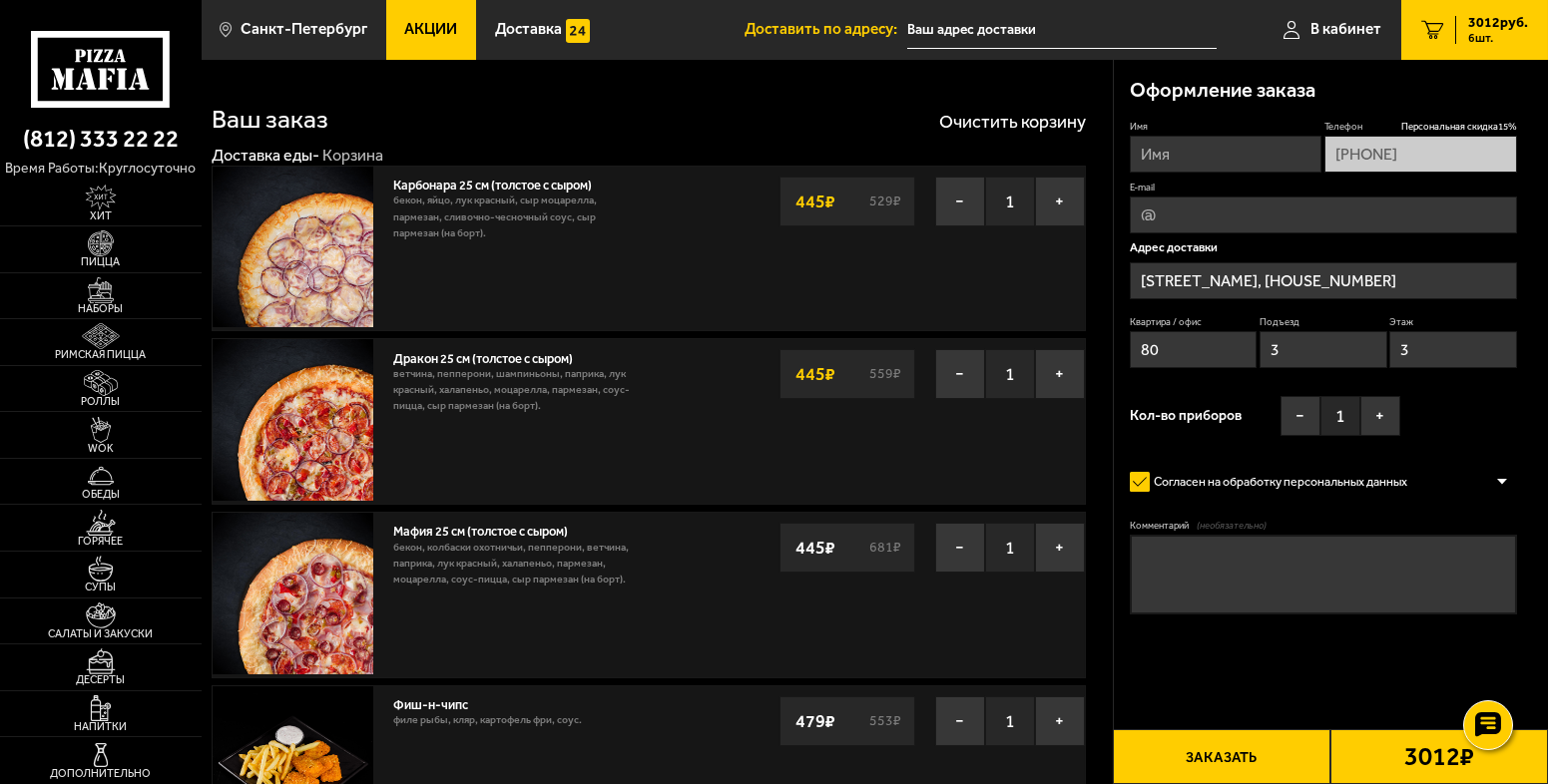 type on "проспект Энтузиастов, 18к1" 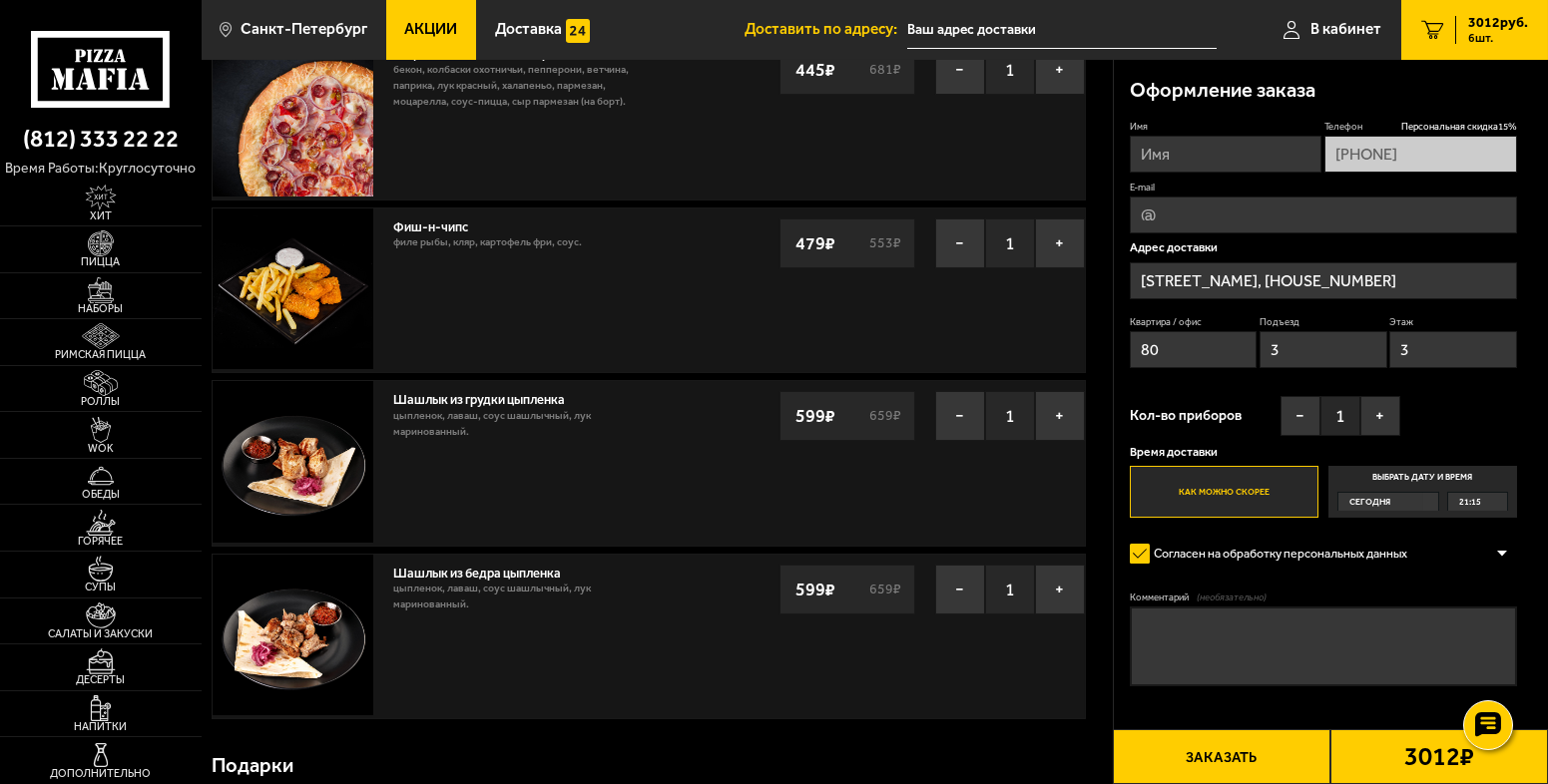 scroll, scrollTop: 418, scrollLeft: 0, axis: vertical 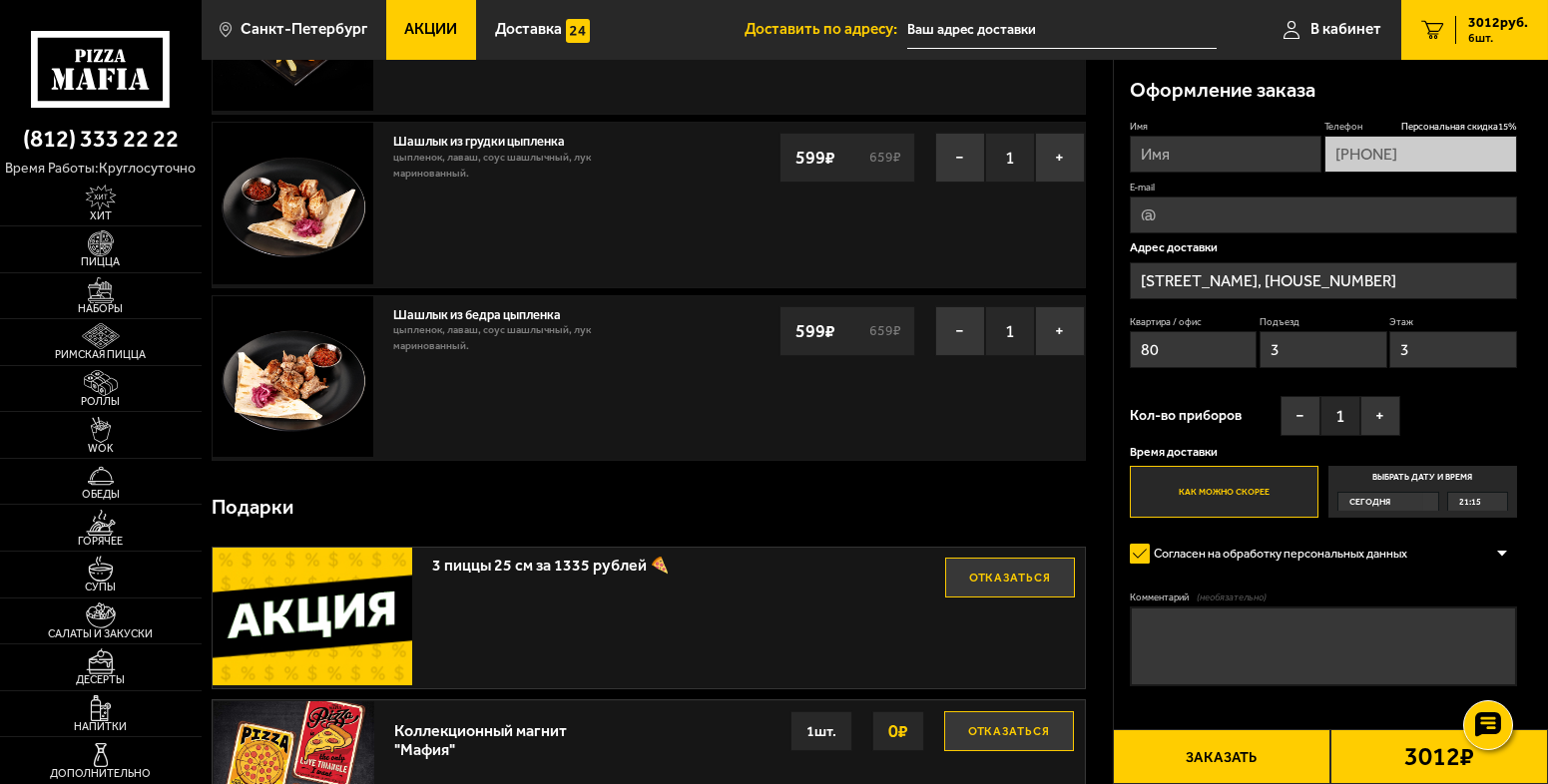 click on "Имя" at bounding box center (1226, 154) 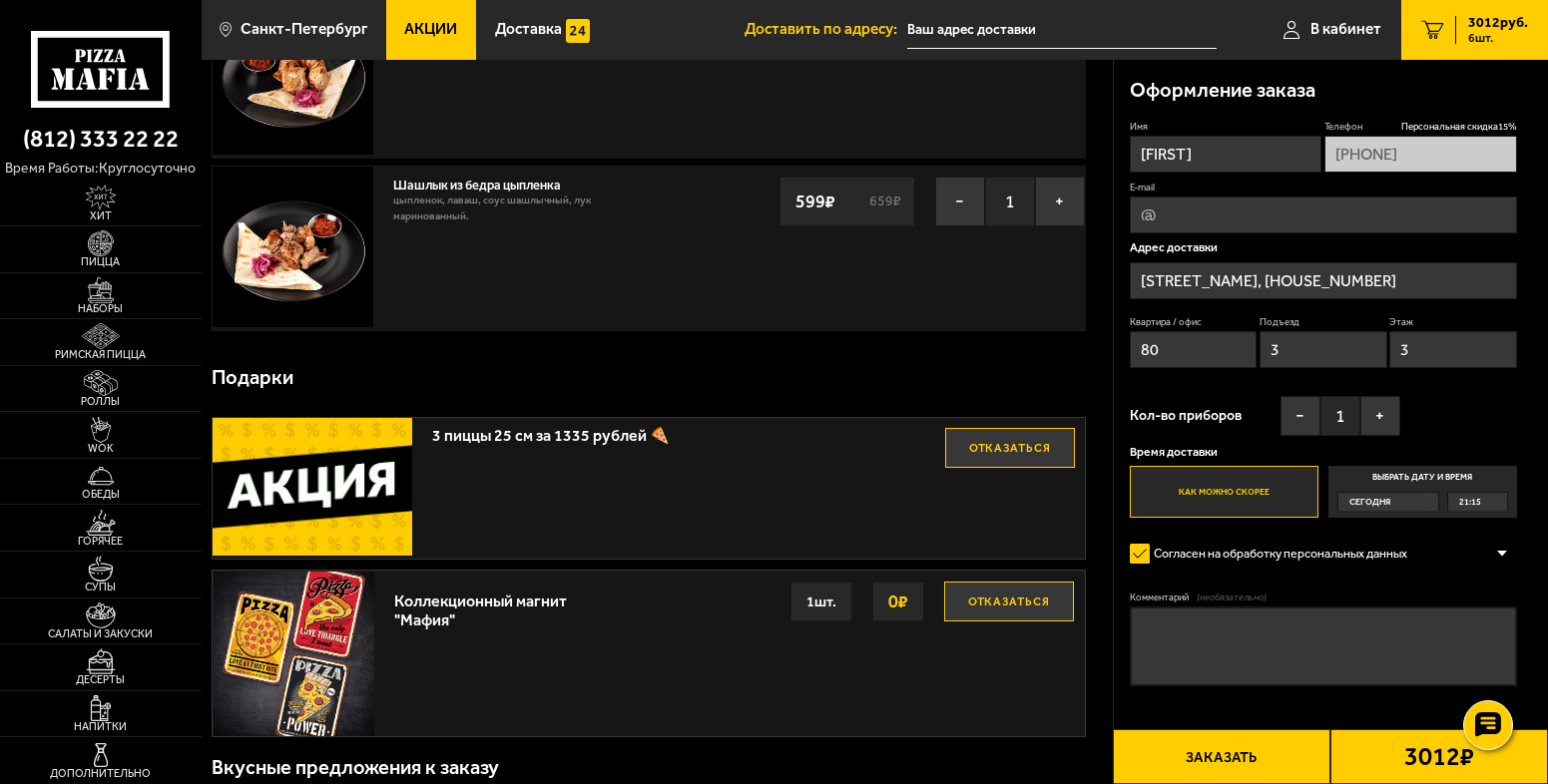 scroll, scrollTop: 1002, scrollLeft: 0, axis: vertical 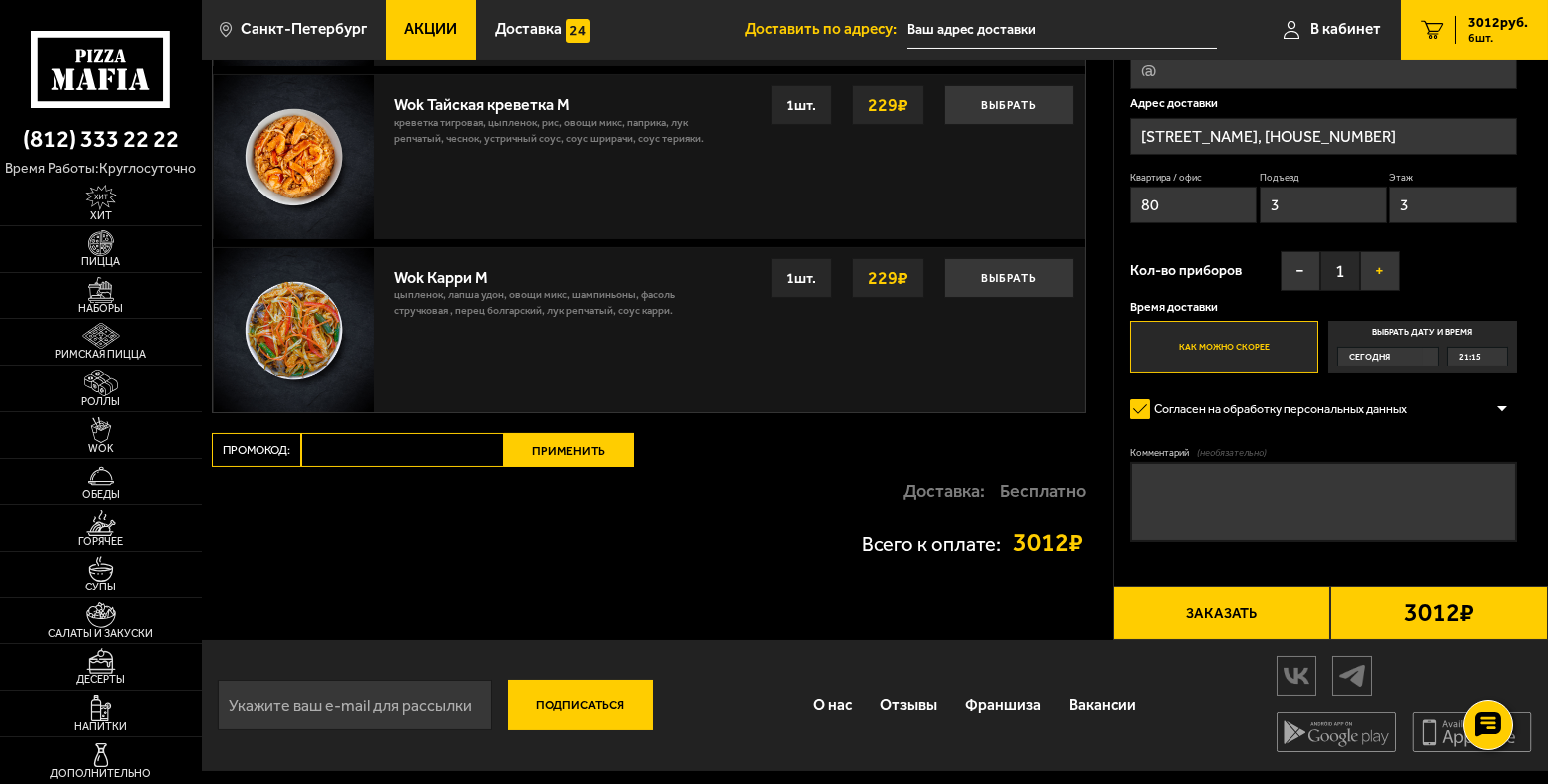 type on "Ксения" 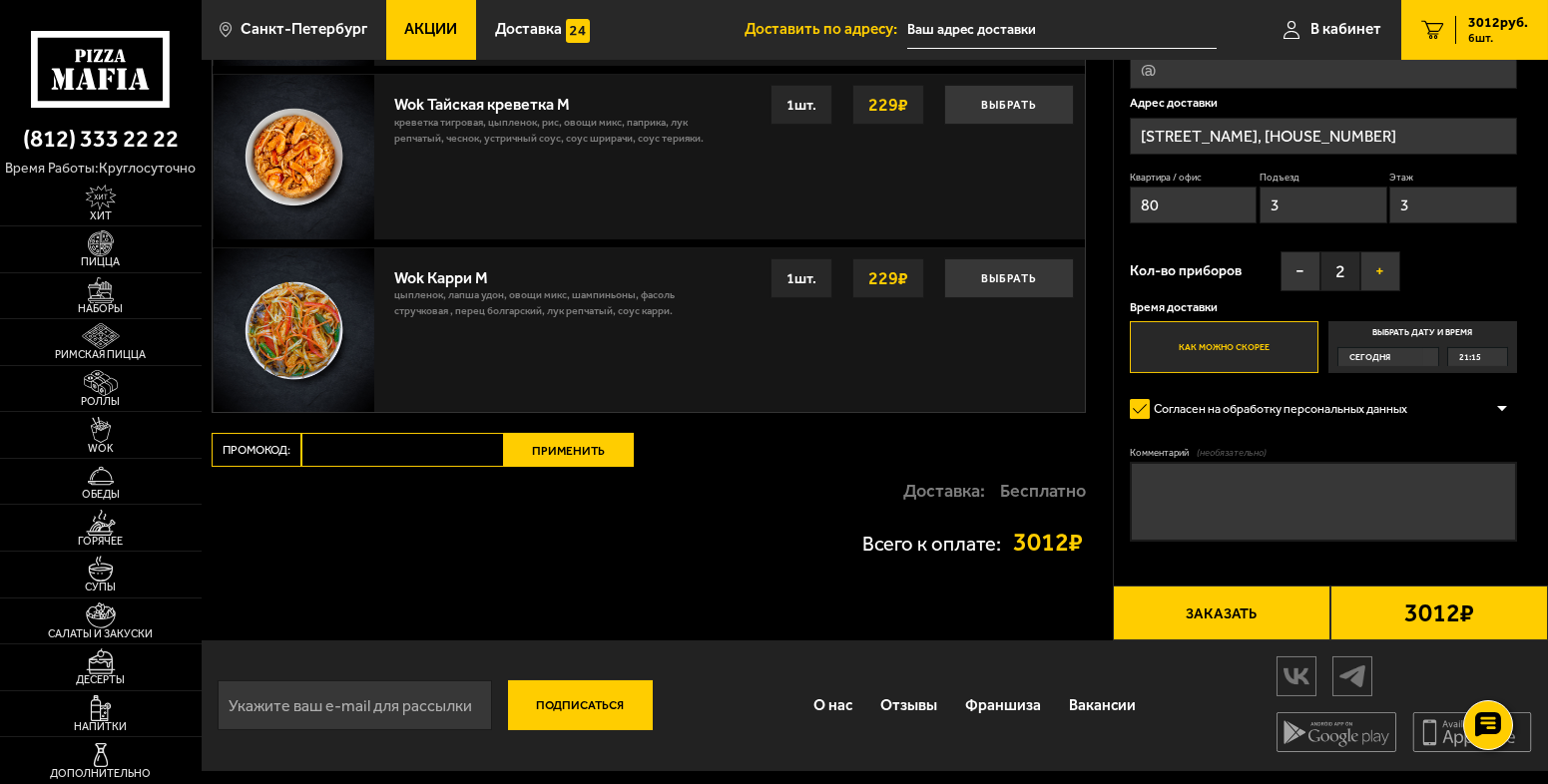 click on "+" at bounding box center (1380, 271) 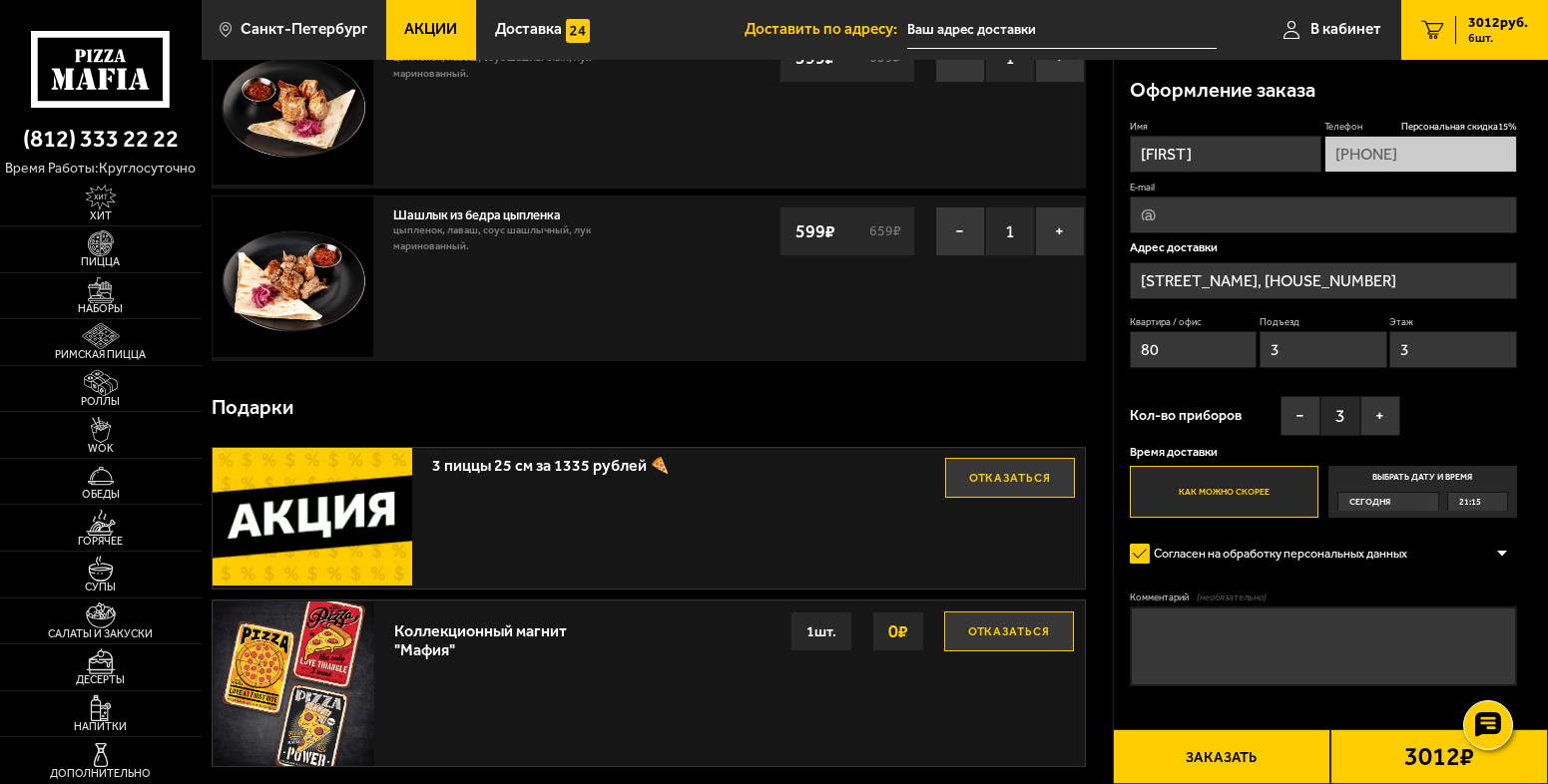 scroll, scrollTop: 221, scrollLeft: 0, axis: vertical 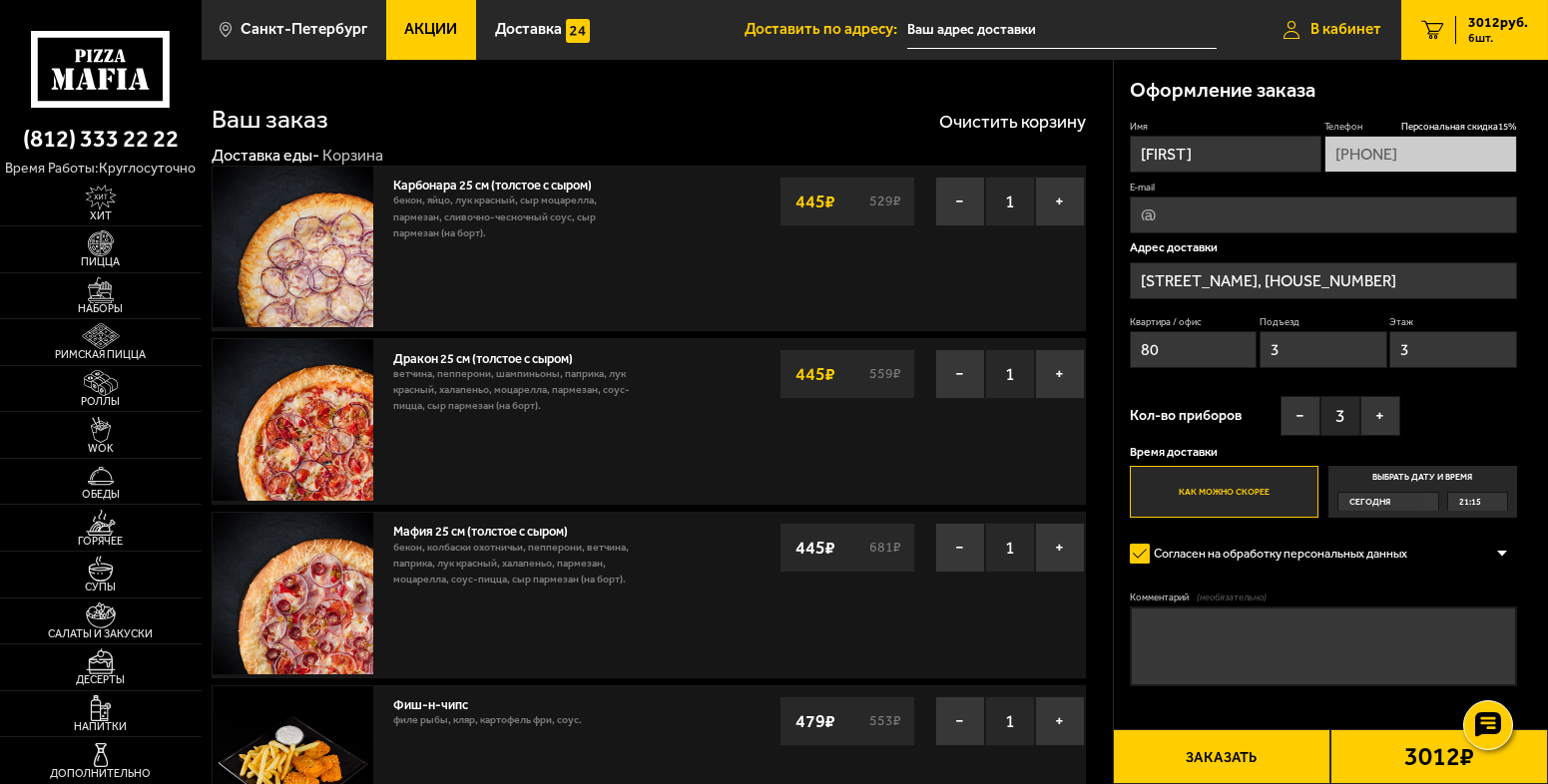 click on "В кабинет" at bounding box center (1332, 30) 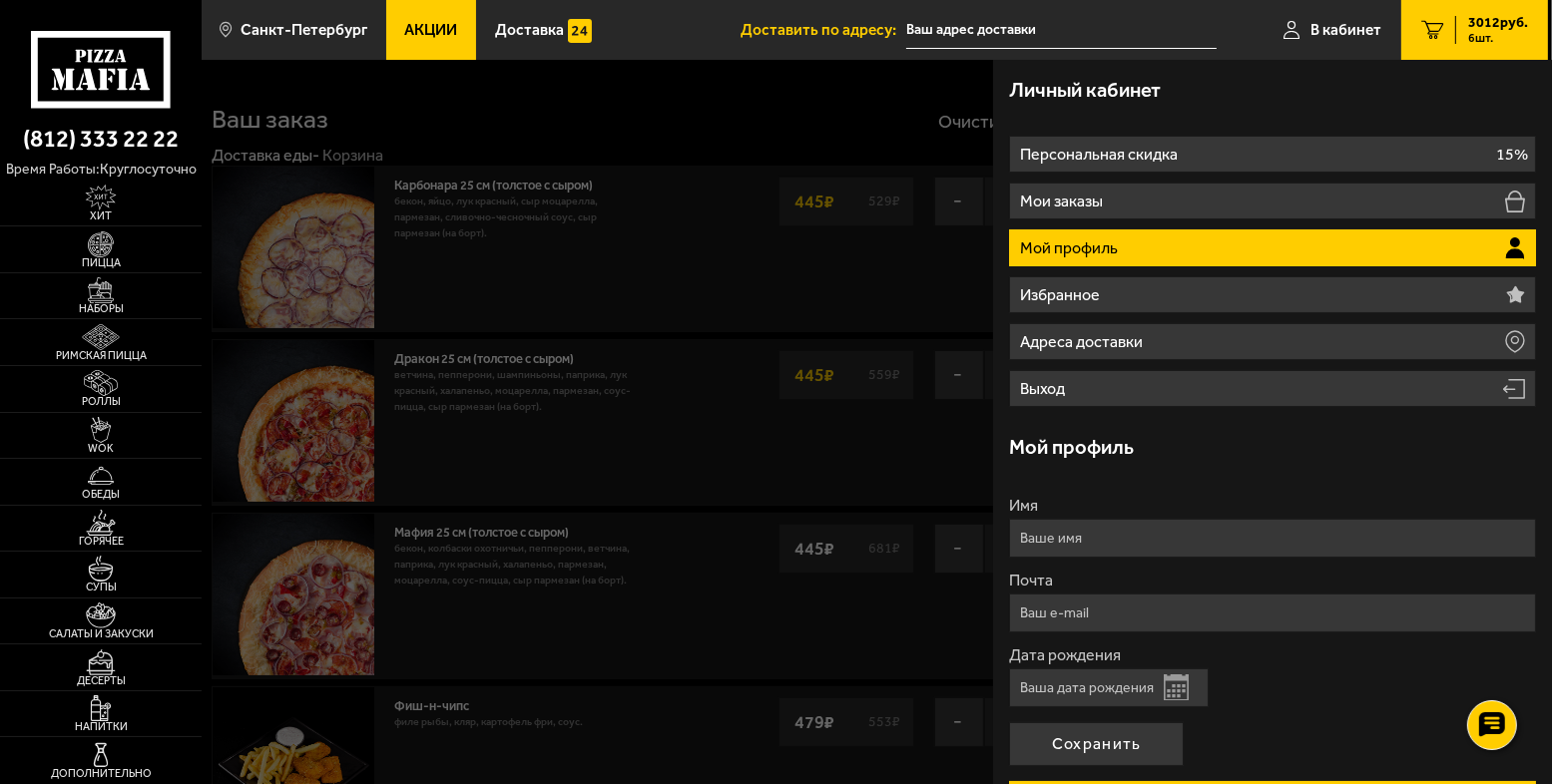 type on "проспект Энтузиастов, 18к1" 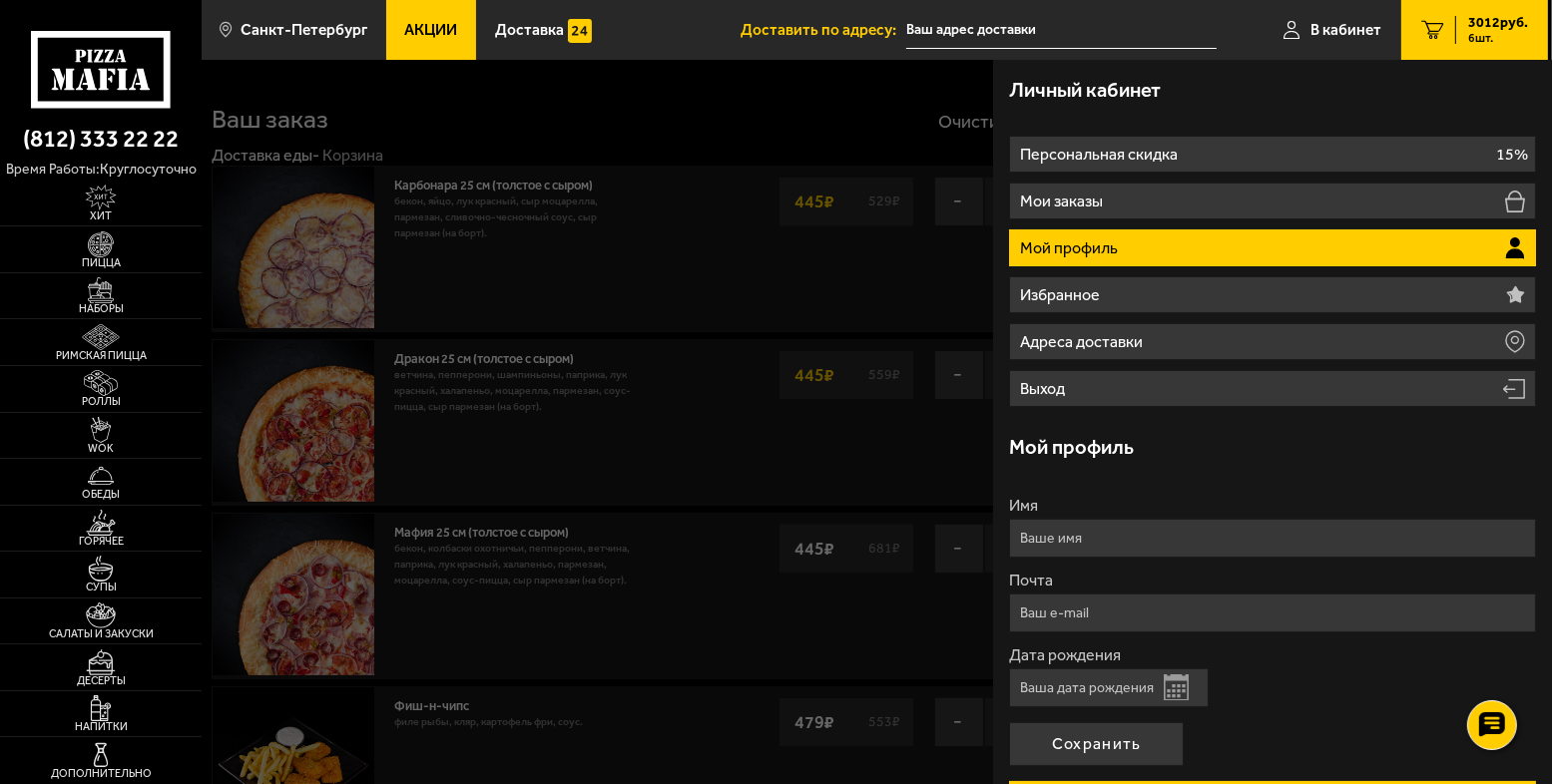 click on "Дата рождения" at bounding box center [1109, 687] 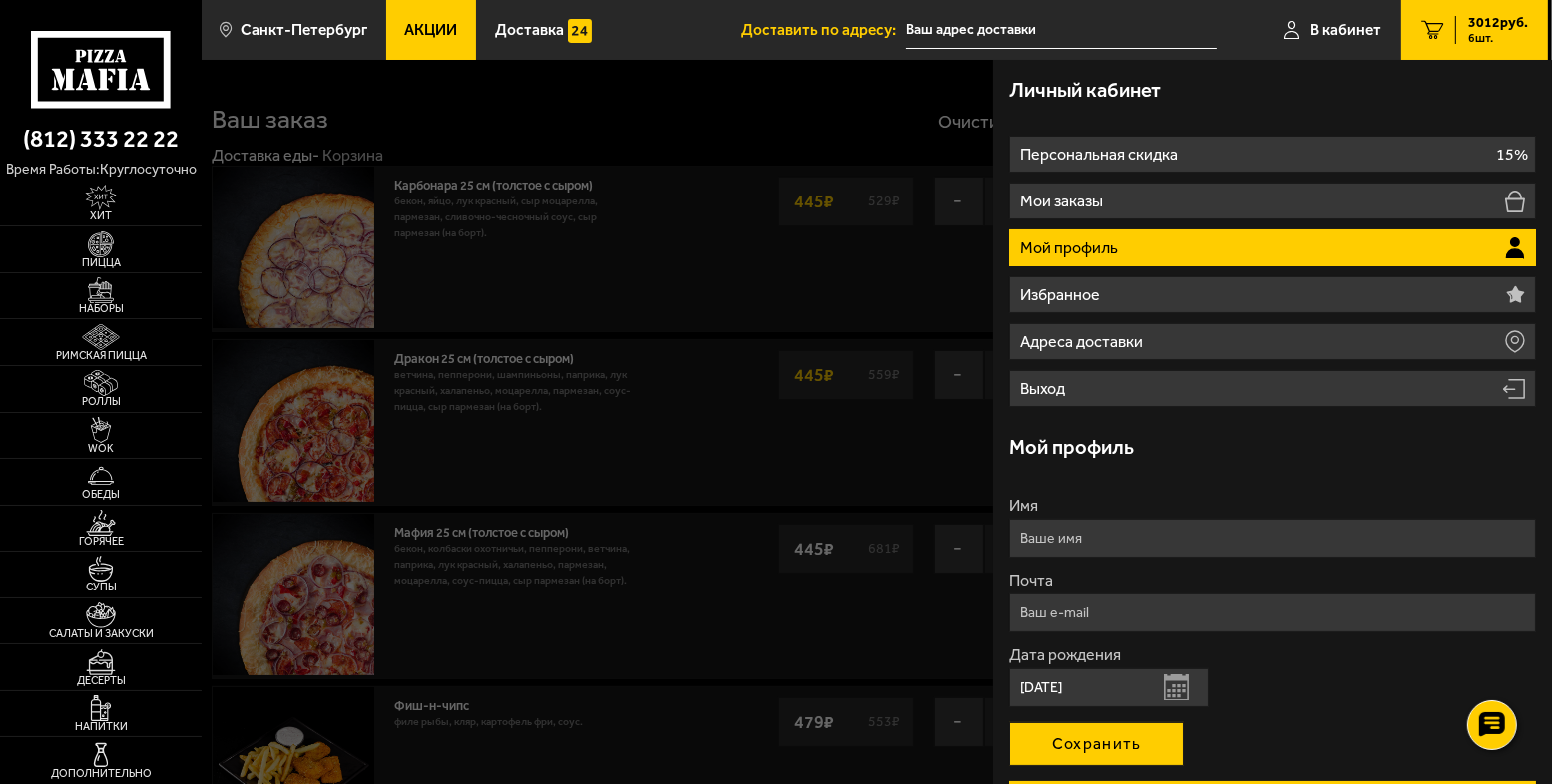 type on "05.08.1994" 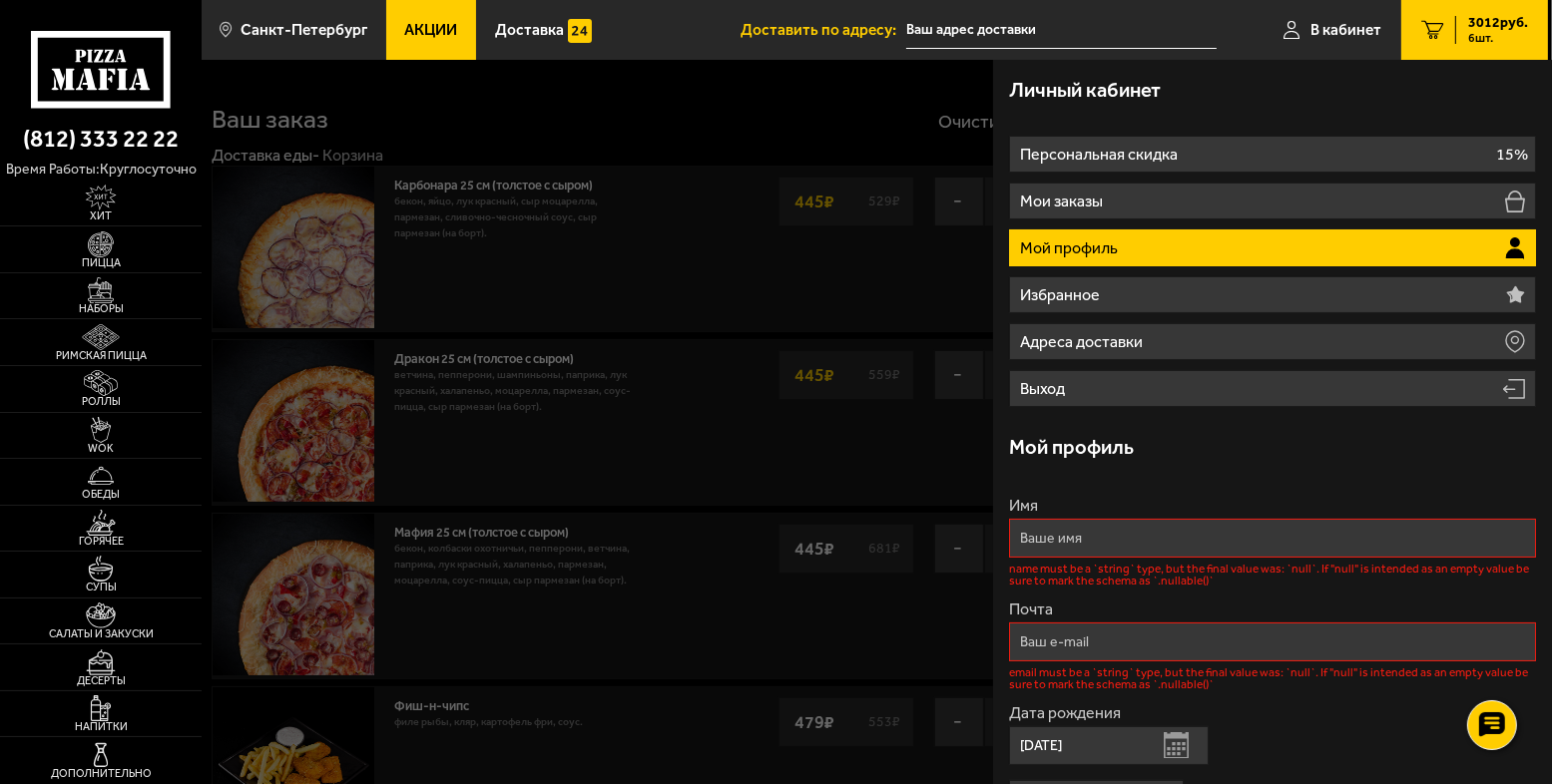 click on "Имя" at bounding box center (1273, 538) 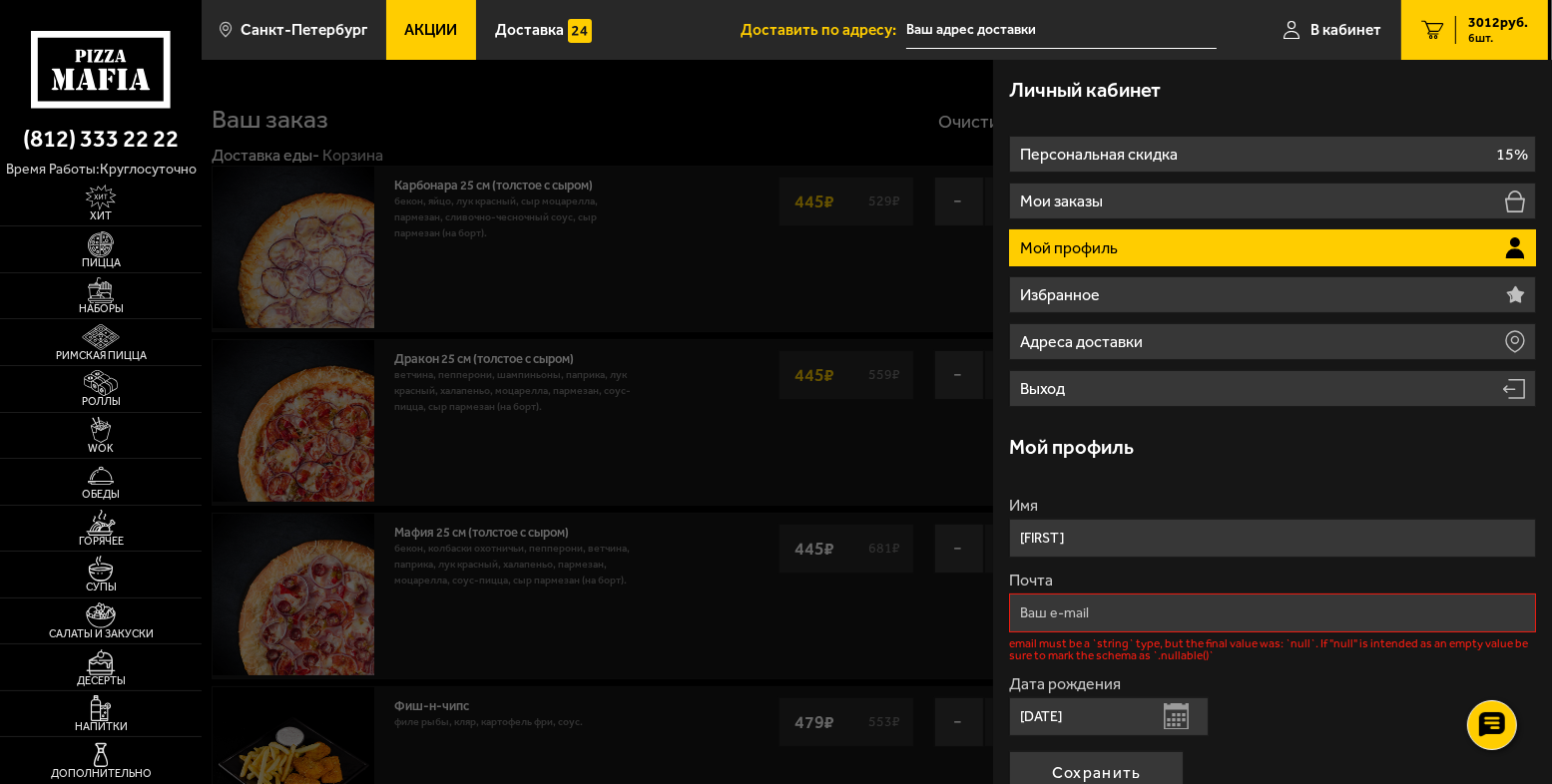 type on "Ксения" 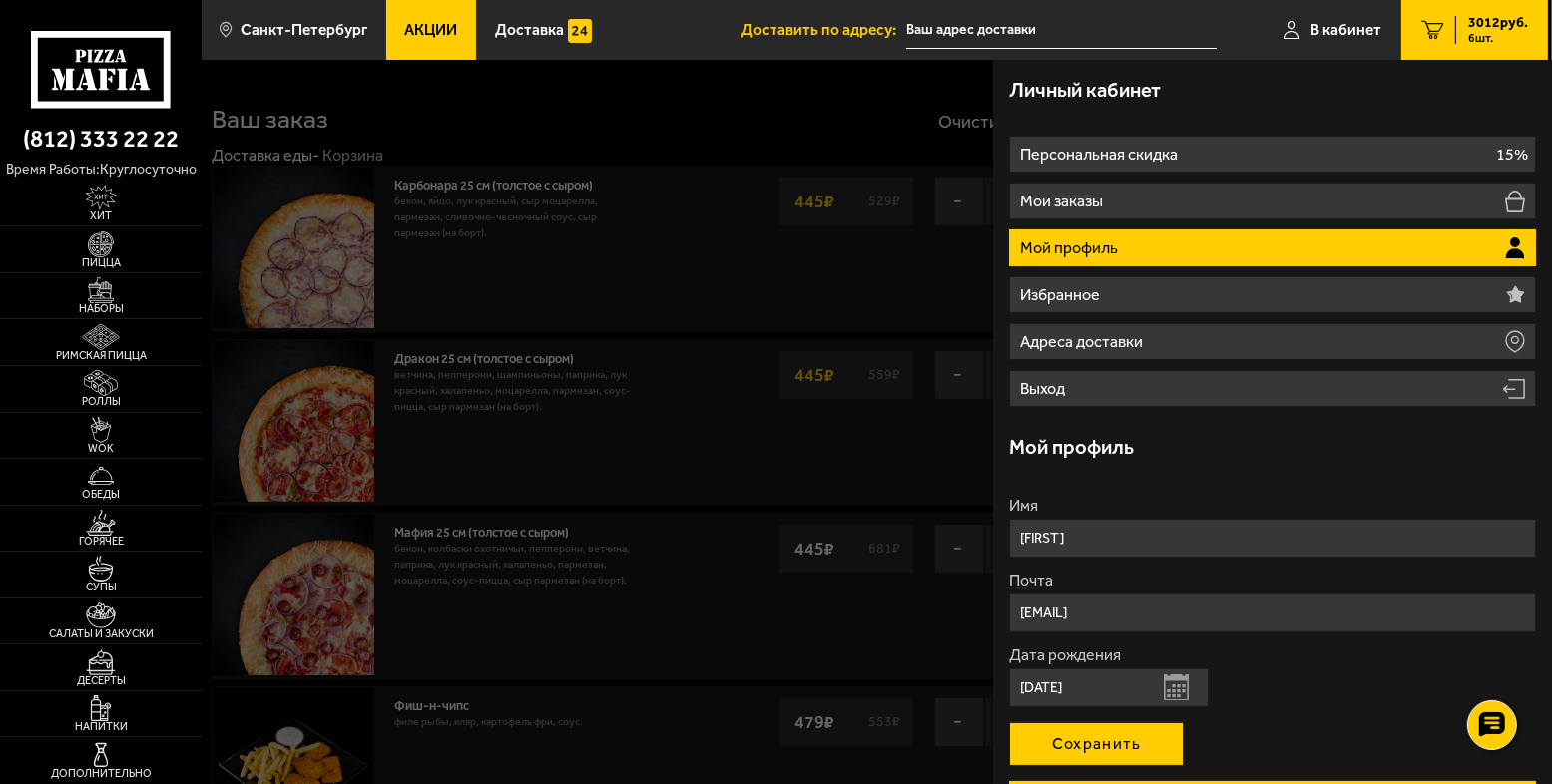 click on "Сохранить" at bounding box center [1096, 744] 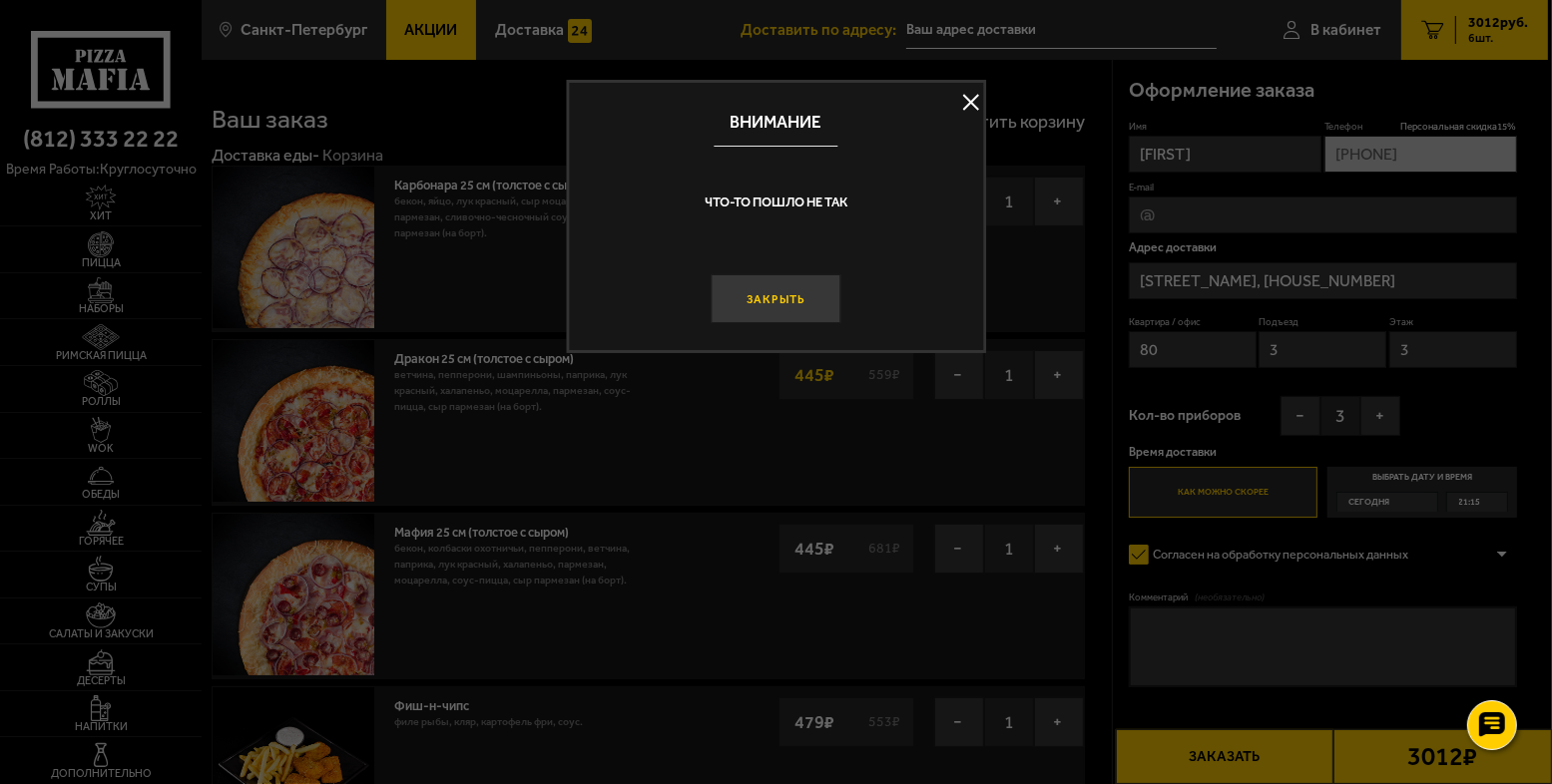 click on "Закрыть" at bounding box center [776, 298] 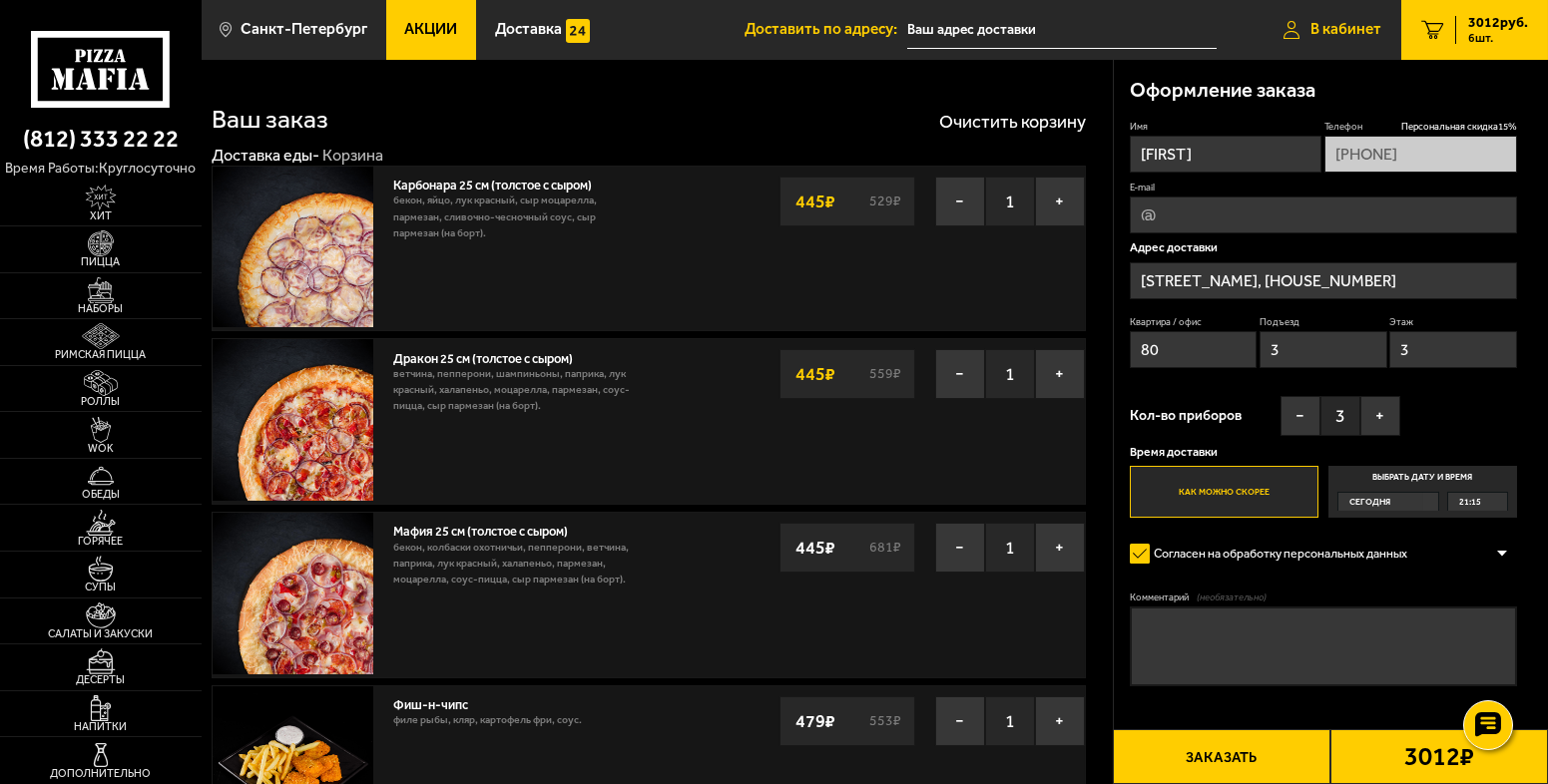 click on "В кабинет" at bounding box center [1332, 30] 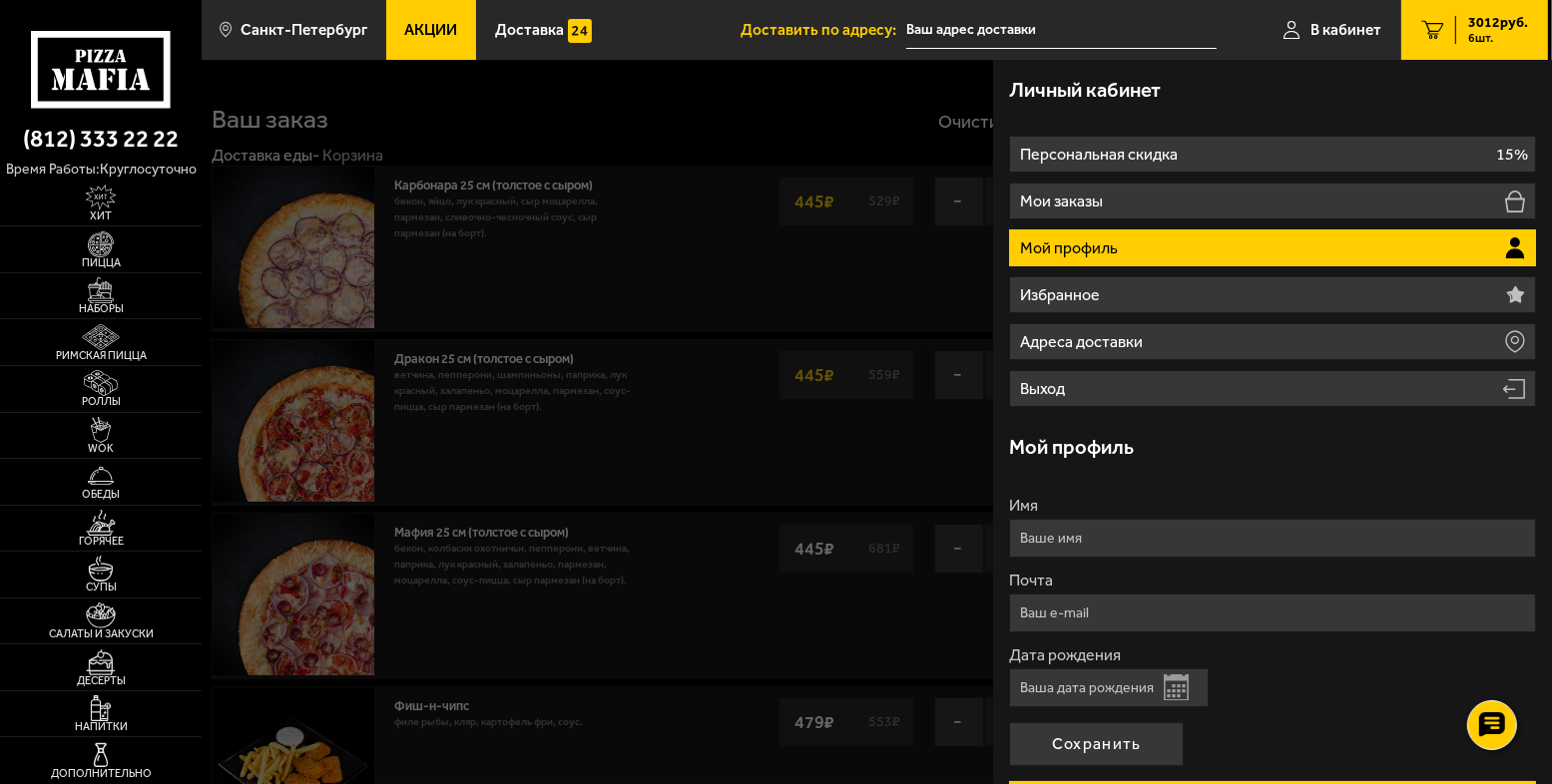 click at bounding box center (977, 452) 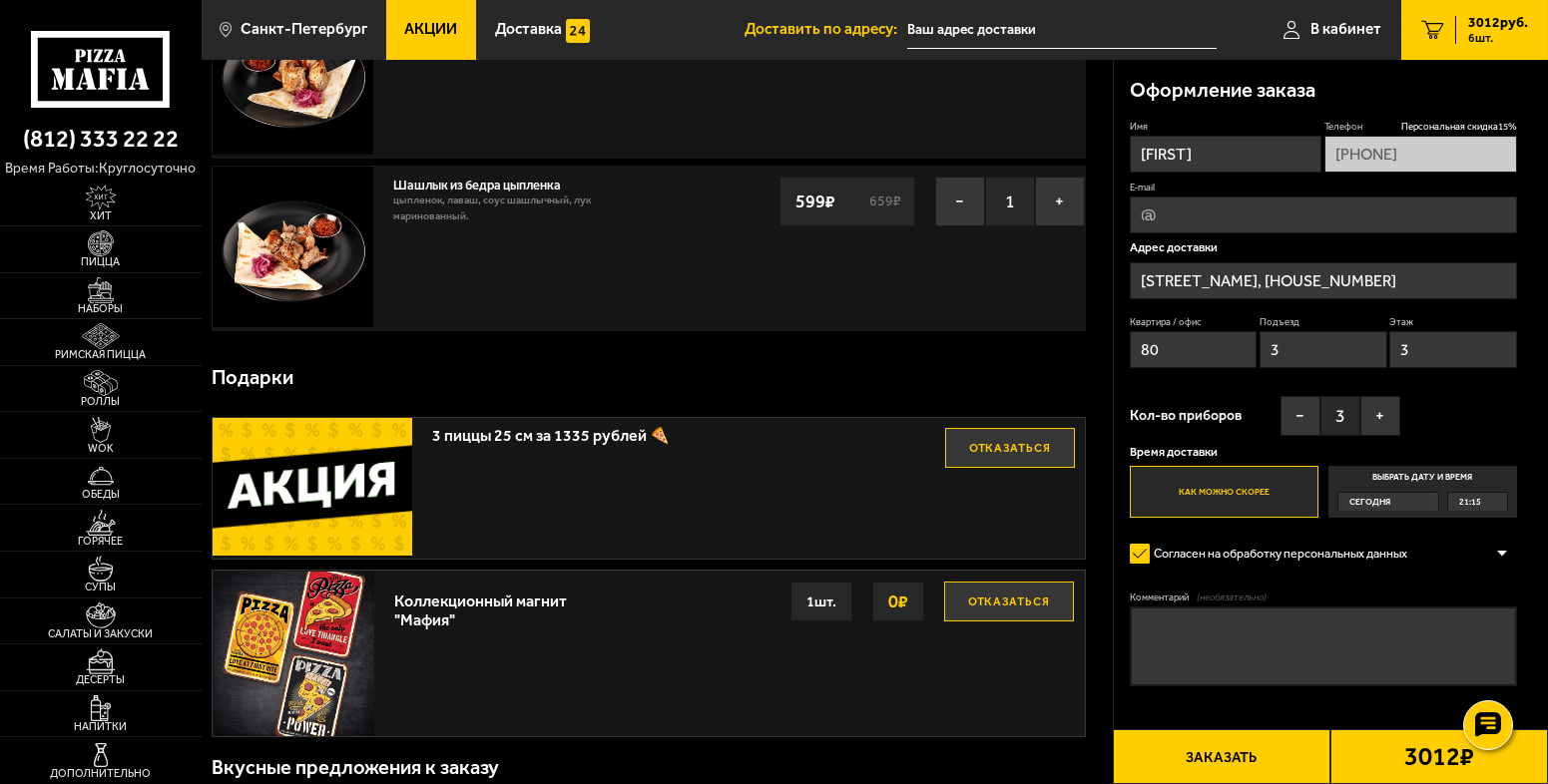 scroll, scrollTop: 869, scrollLeft: 0, axis: vertical 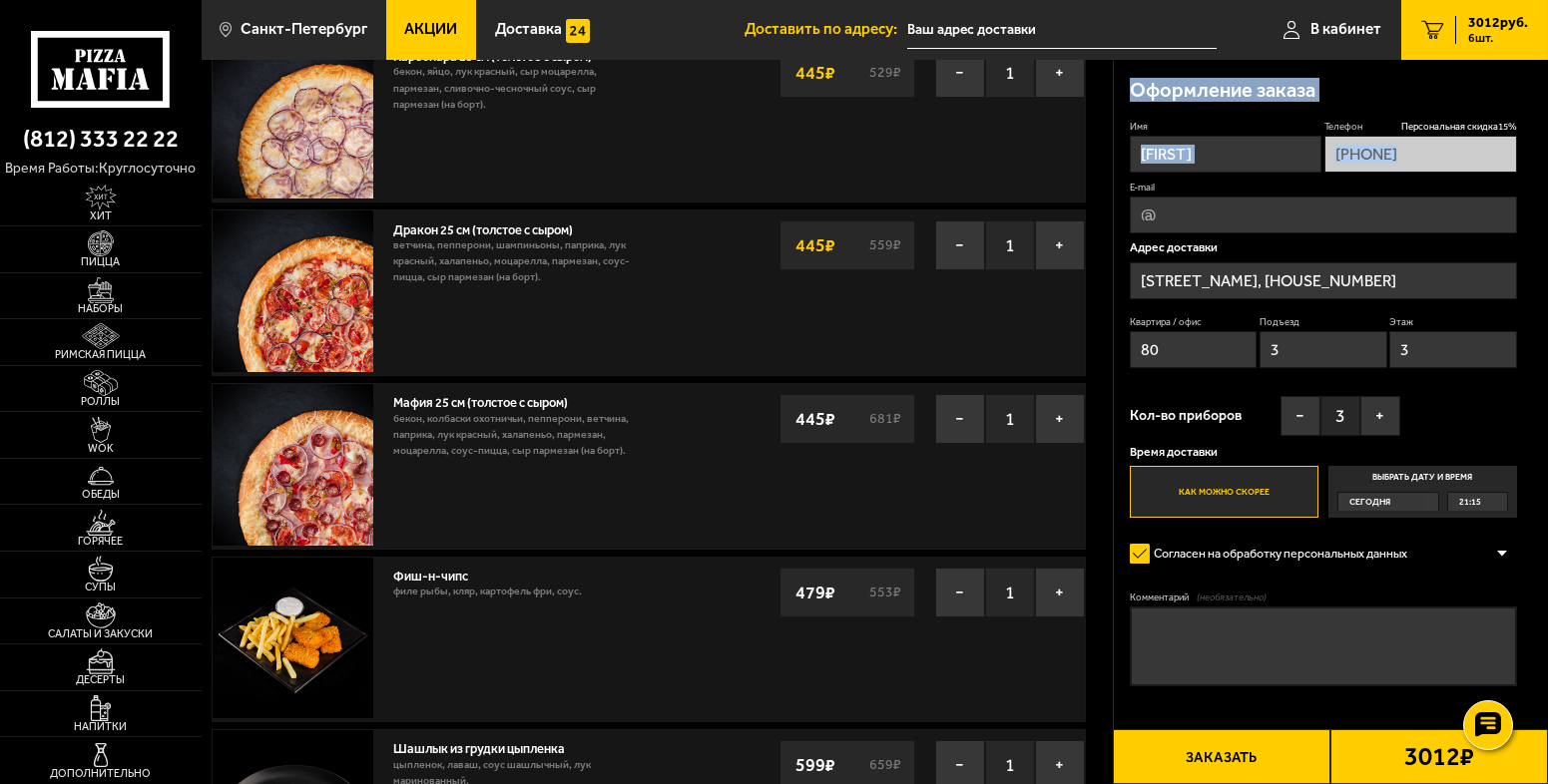 click on "(812) 333 22 22 время работы:  круглосуточно Хит Пицца Наборы Римская пицца Роллы WOK Обеды Горячее Супы Салаты и закуски Десерты Напитки Дополнительно Санкт-Петербург Все Акции Доставка Личный кабинет Акции Доставка Доставить по адресу: В кабинет 6 3012  руб. 6  шт. Санкт-Петербург Все Акции Доставка Личный кабинет Акции Доставка Ваш заказ Очистить корзину Доставка еды  -  Корзина Карбонара 25 см (толстое с сыром)   410   г  . бекон, яйцо, лук красный, сыр Моцарелла, пармезан, сливочно-чесночный соус, сыр пармезан (на борт). − 1 + 445  ₽ 529 ₽ − 1 + 445  ₽ 529 ₽   460   г  . − 1 + 445 559" at bounding box center (774, 1435) 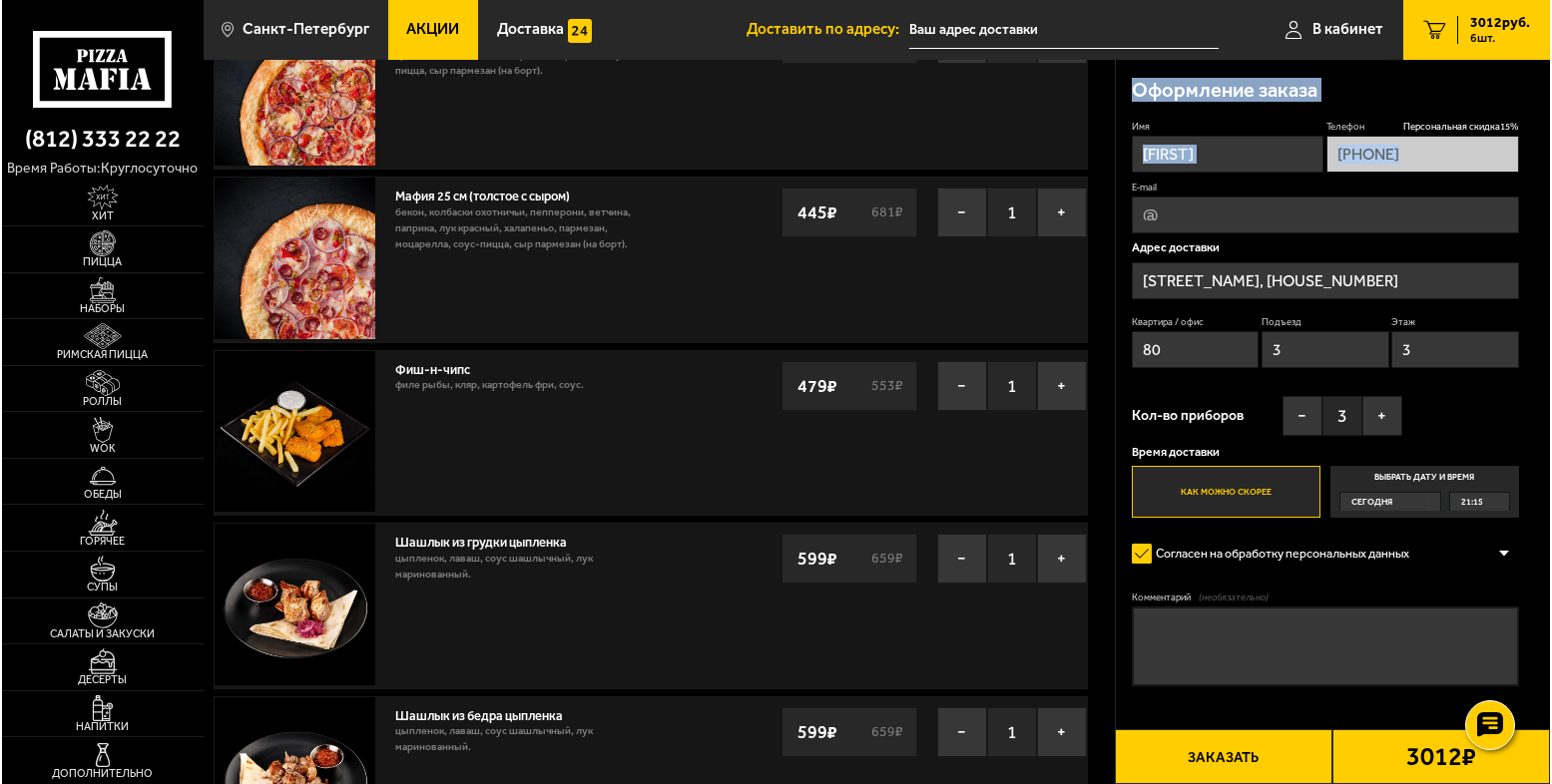 scroll, scrollTop: 384, scrollLeft: 0, axis: vertical 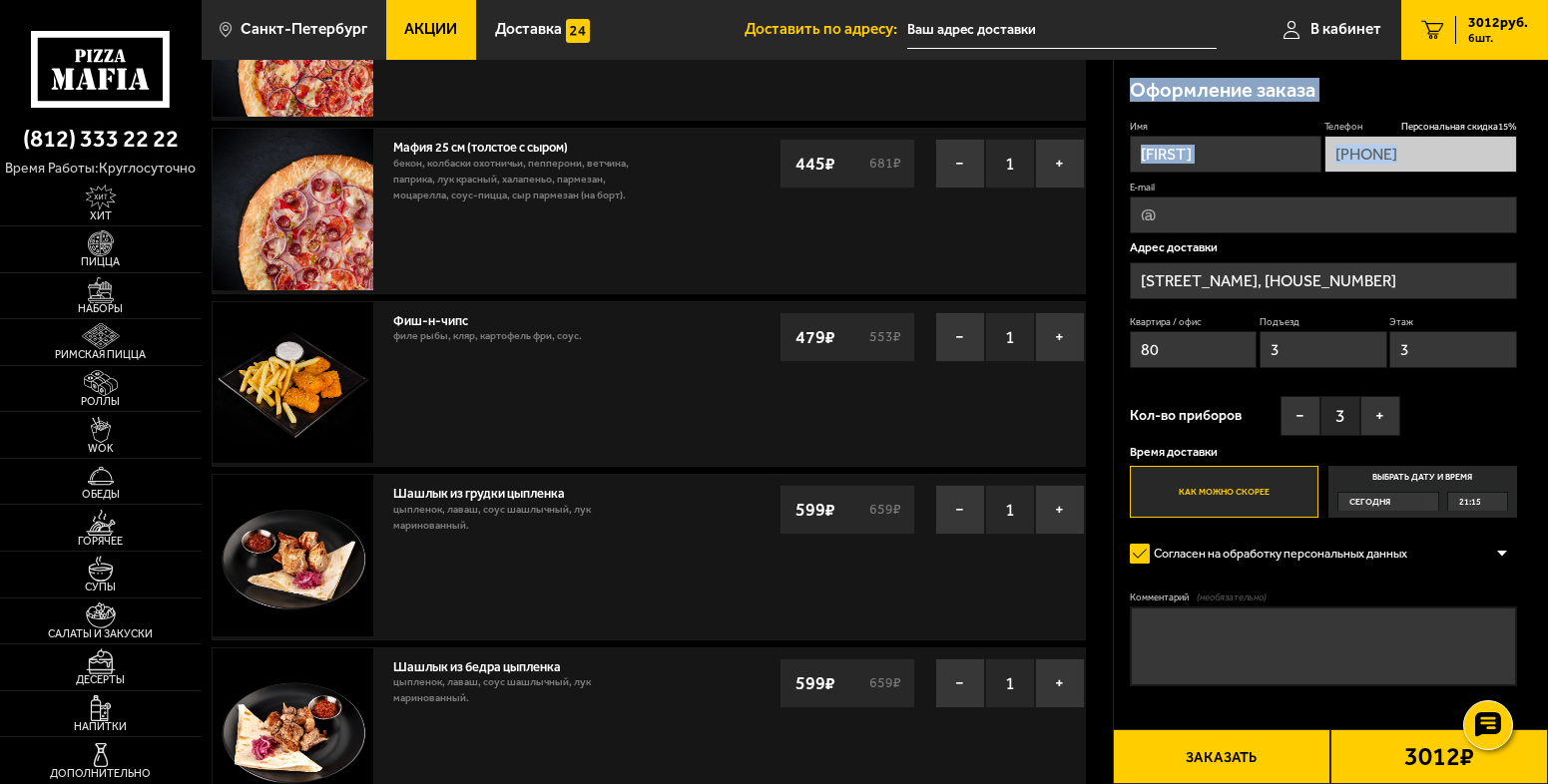 click on "Заказать" at bounding box center [1222, 756] 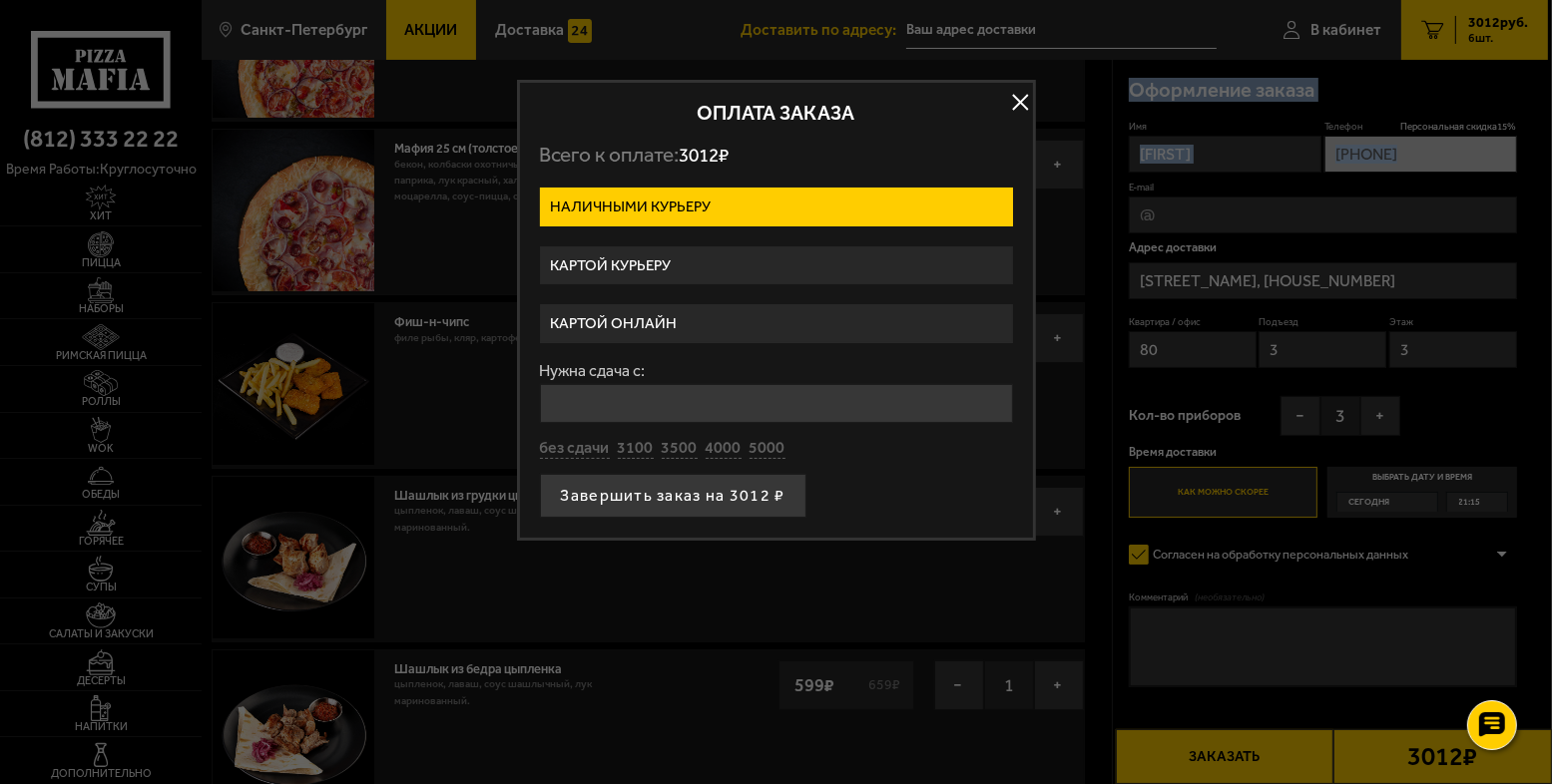 click on "Картой онлайн" at bounding box center (776, 323) 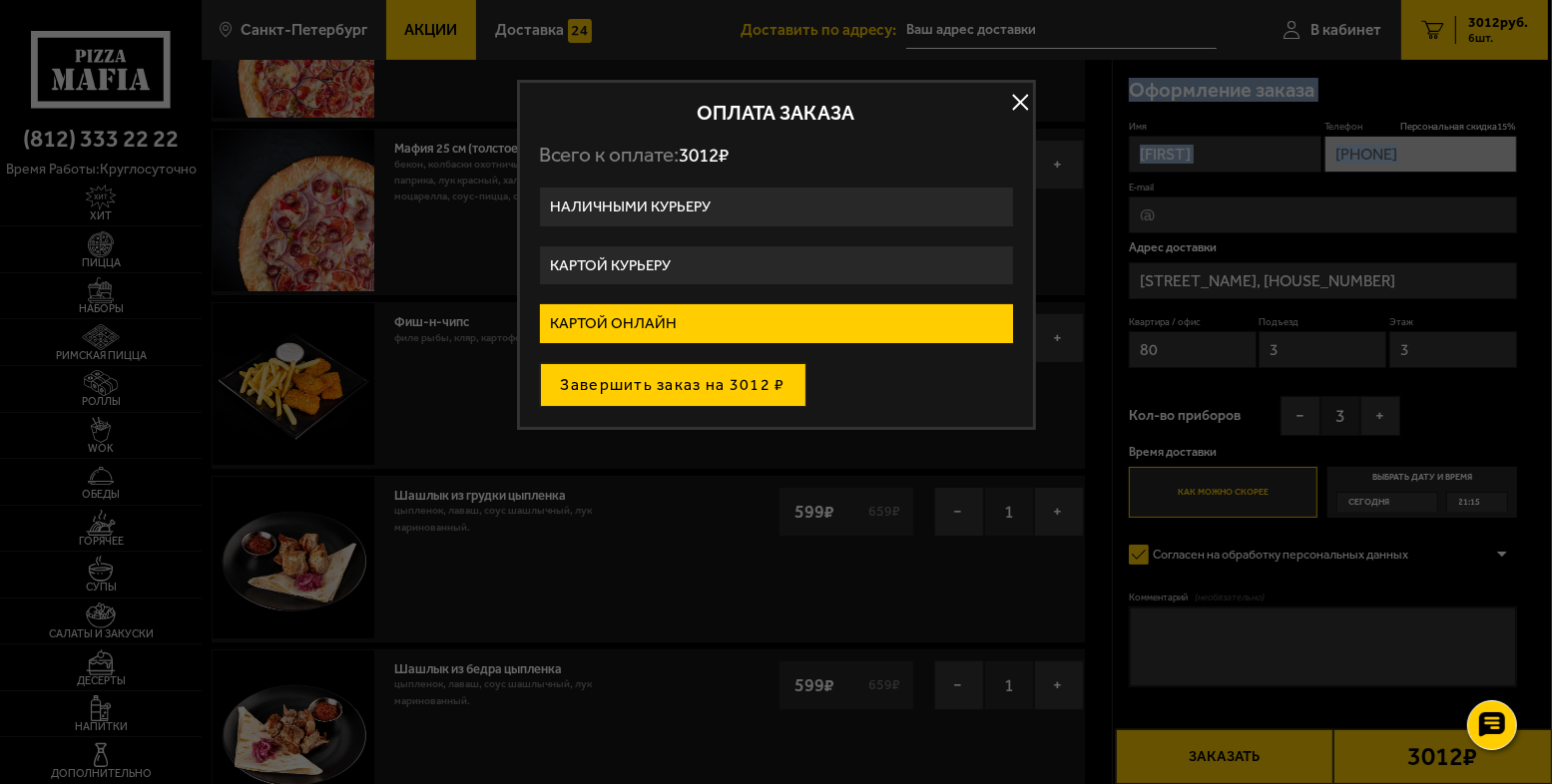 click on "Завершить заказ на 3012 ₽" at bounding box center [673, 385] 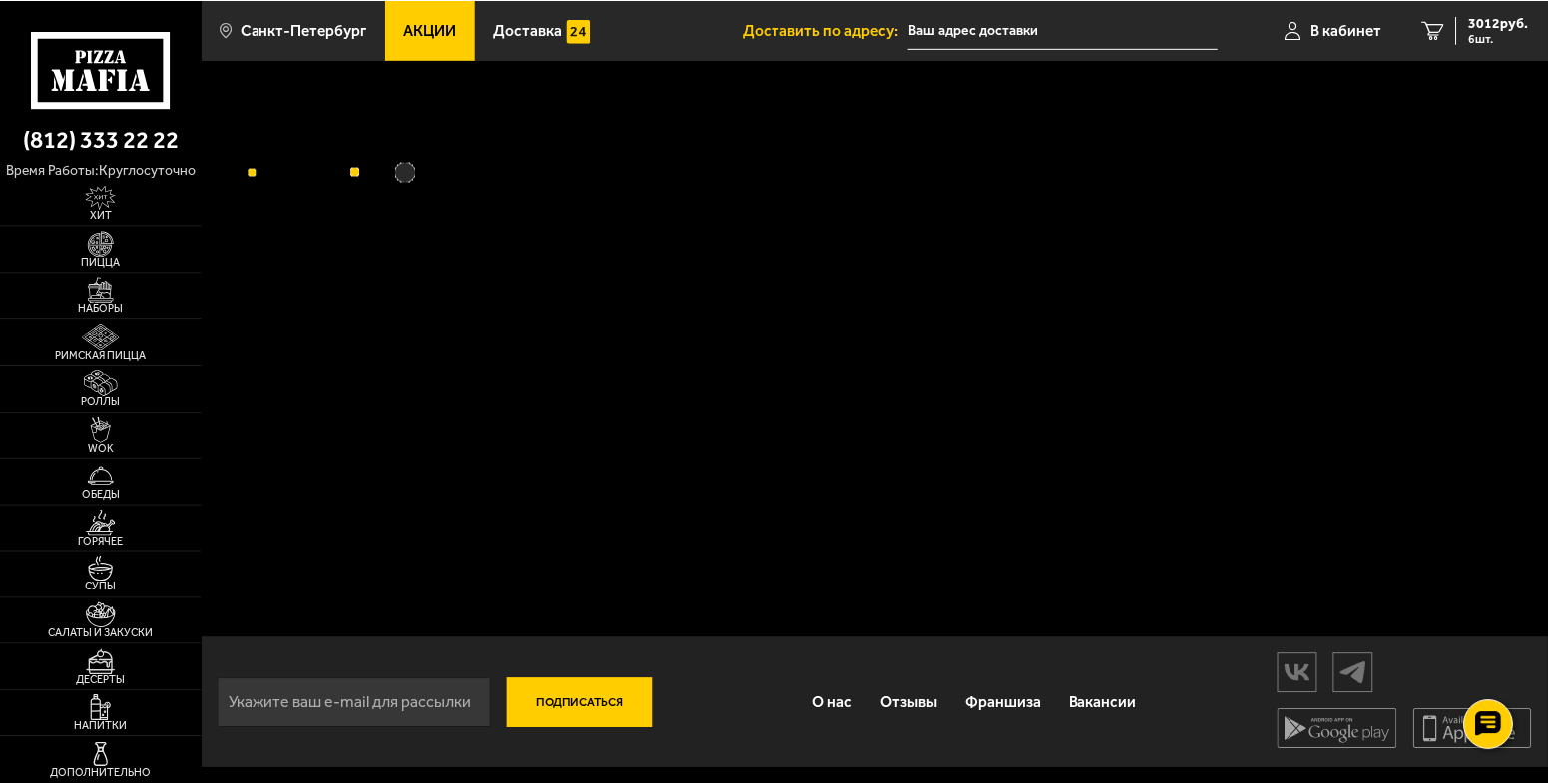 scroll, scrollTop: 0, scrollLeft: 0, axis: both 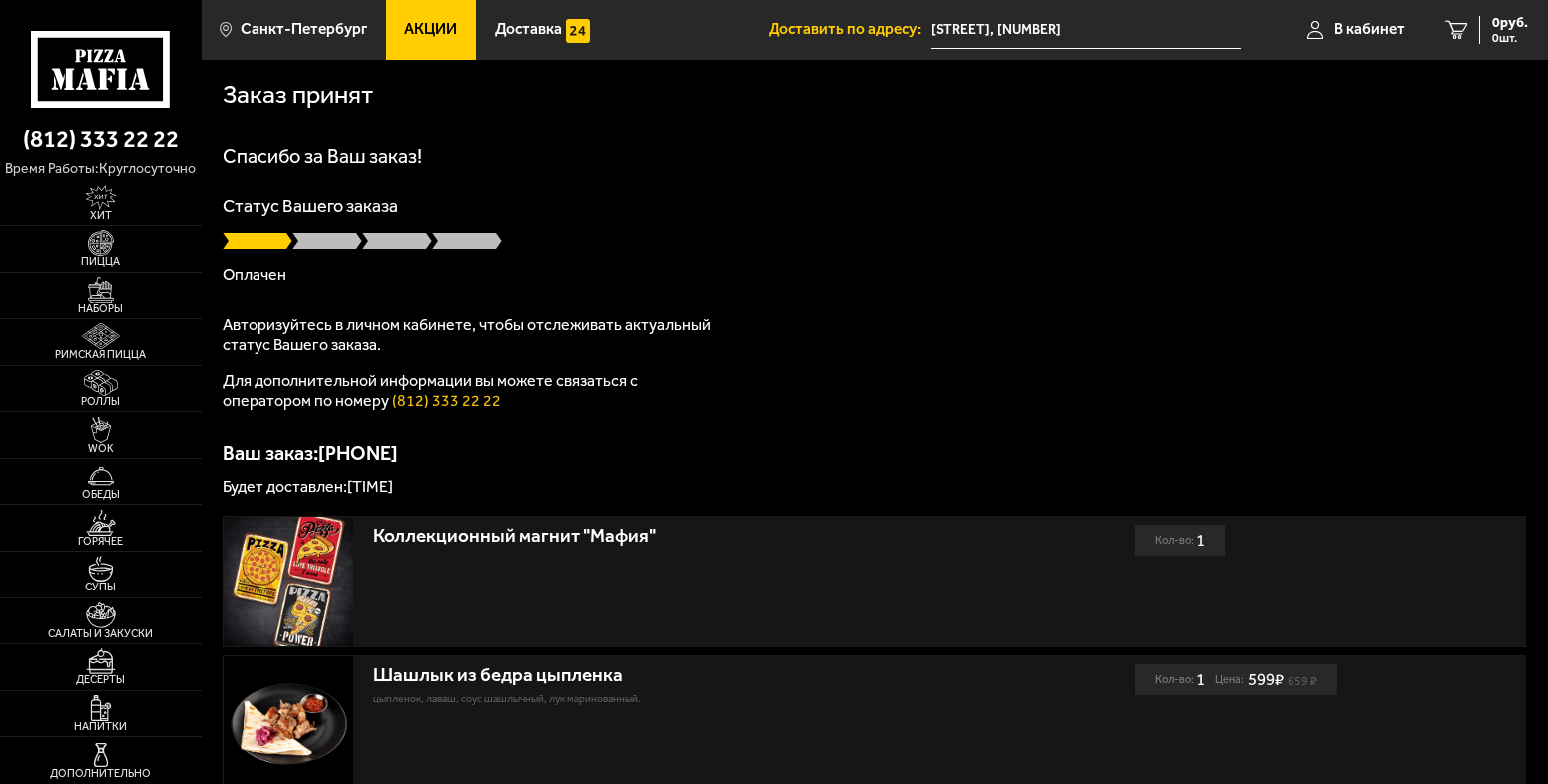 click 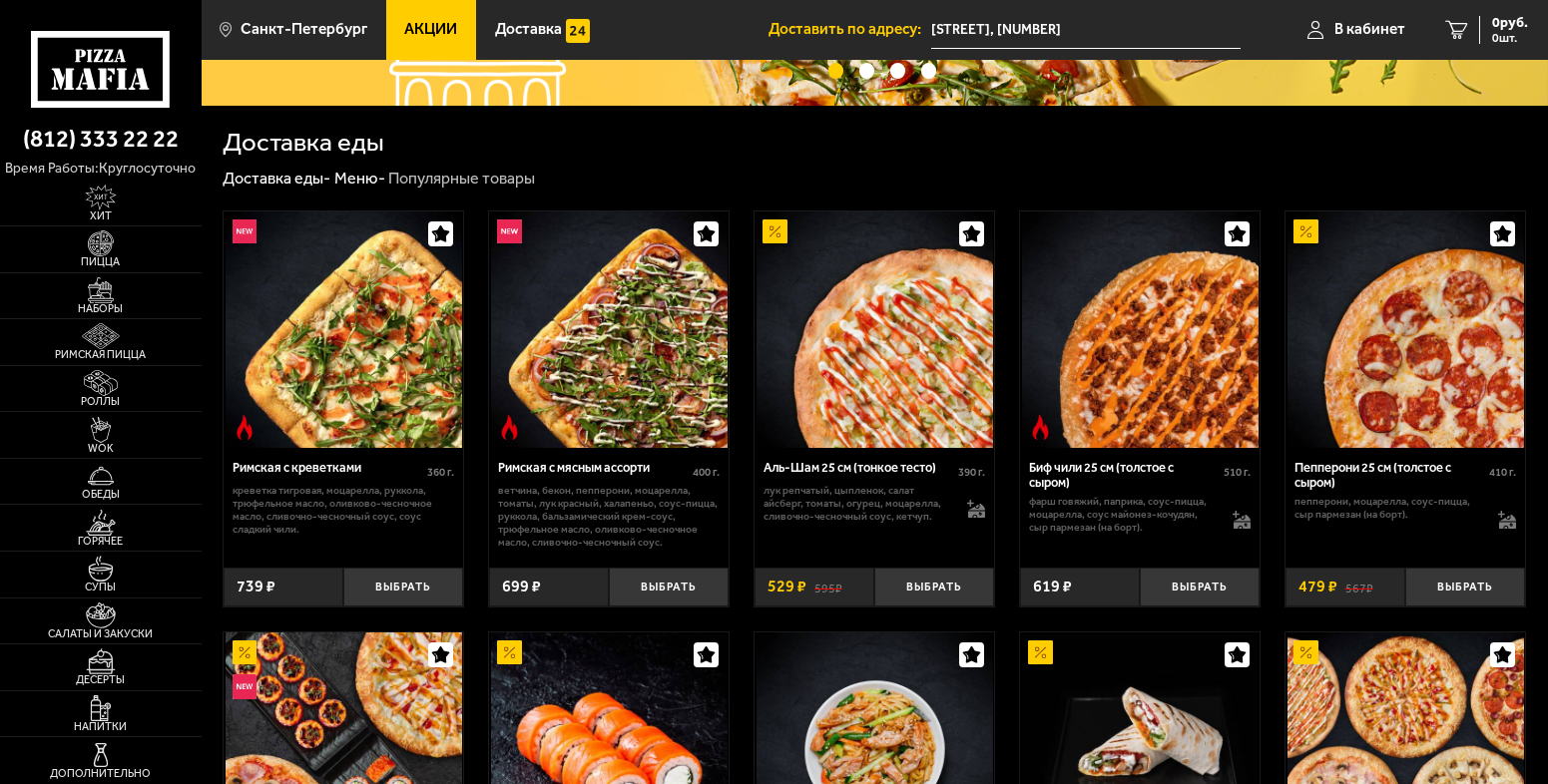 scroll, scrollTop: 0, scrollLeft: 0, axis: both 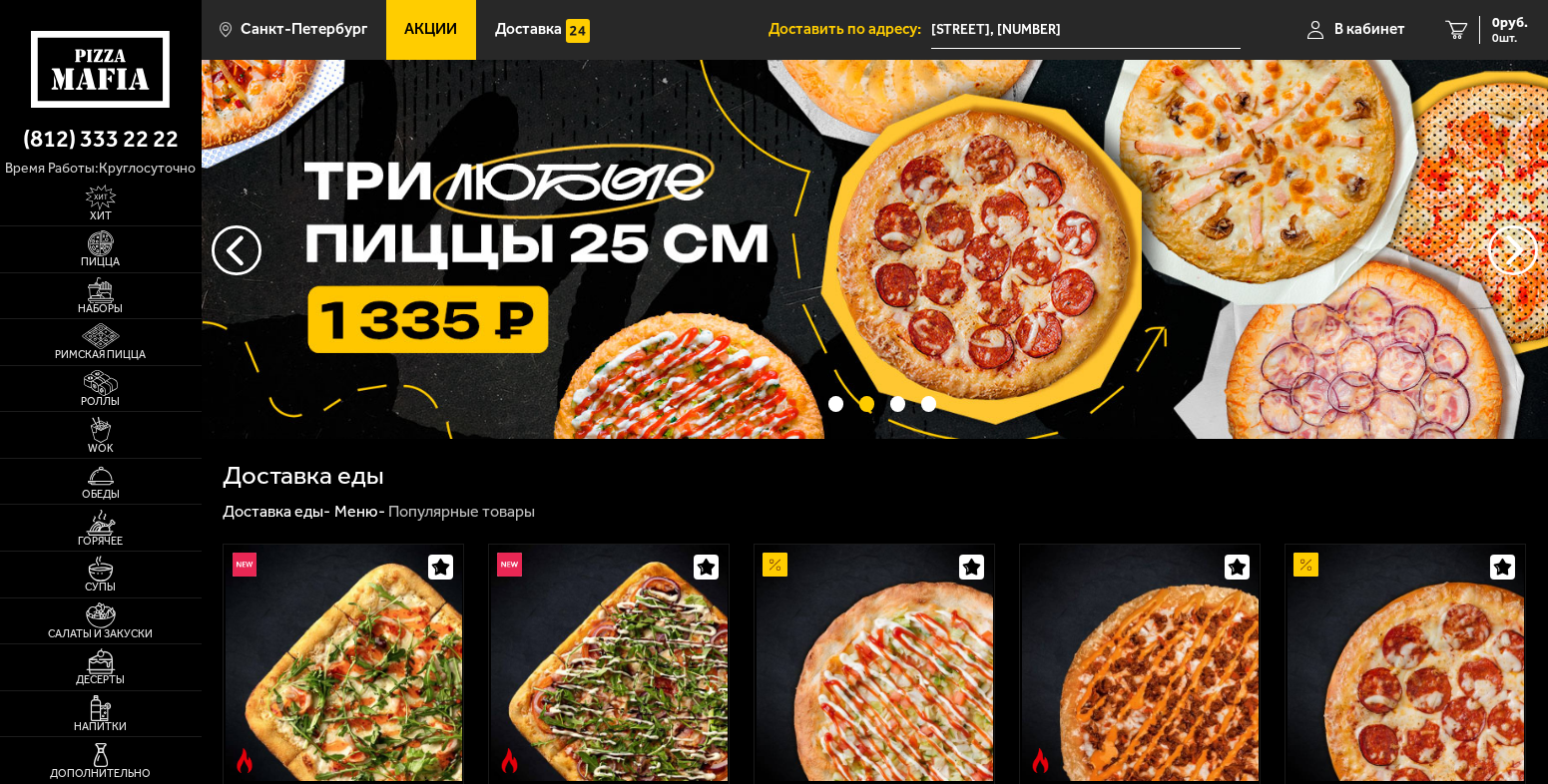 click on "Акции" at bounding box center [430, 30] 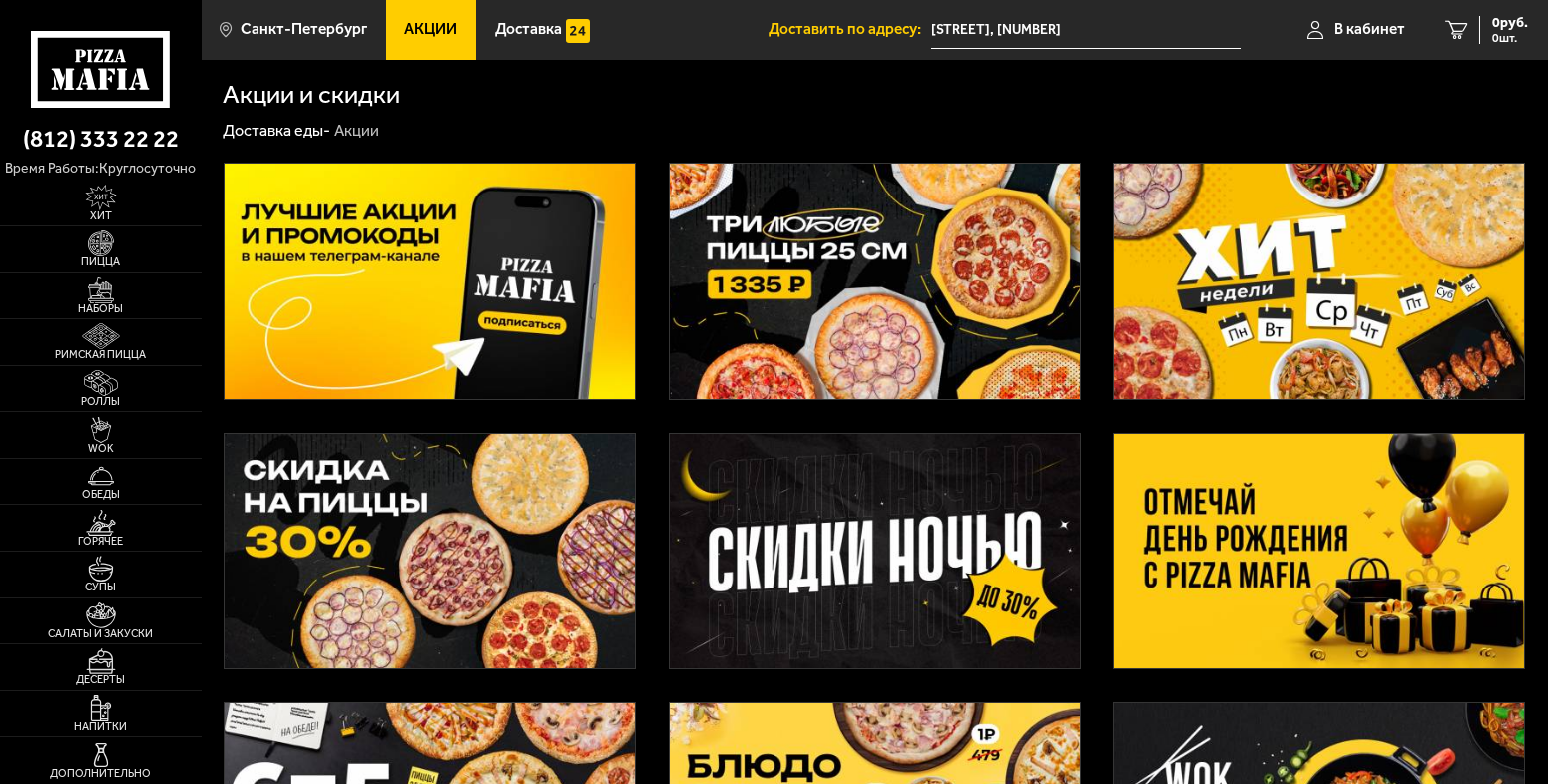 click at bounding box center (1318, 552) 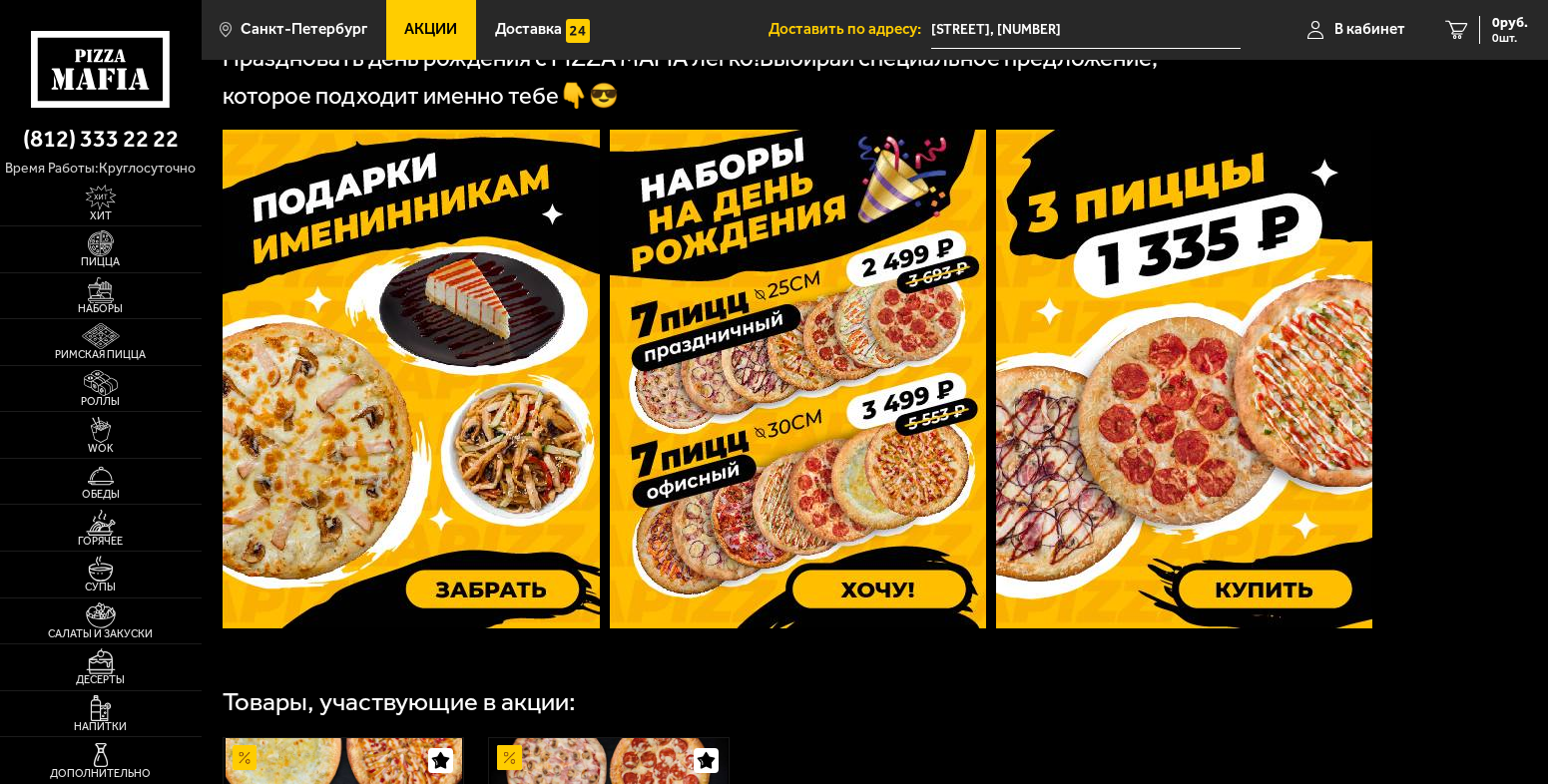 scroll, scrollTop: 549, scrollLeft: 0, axis: vertical 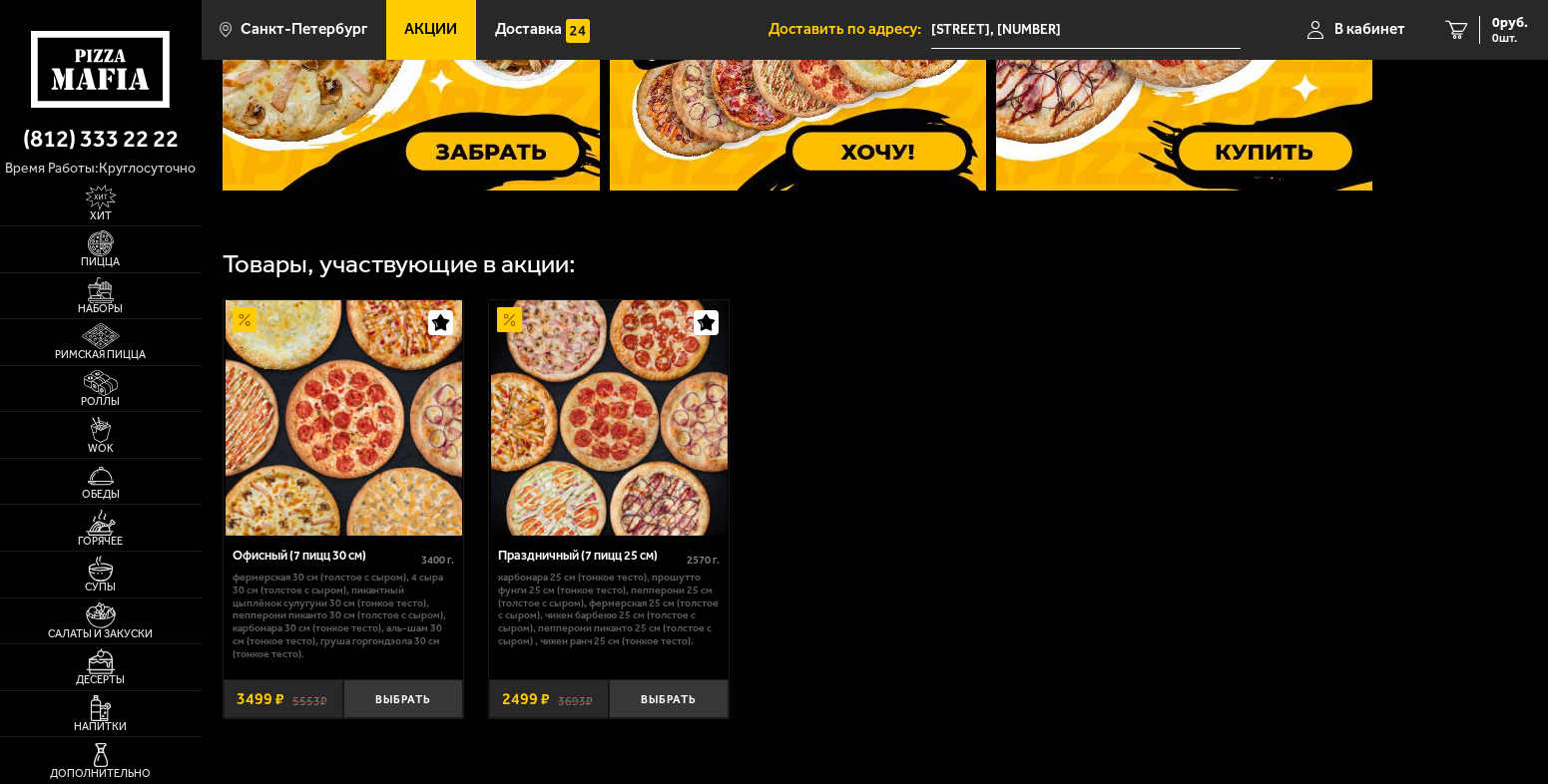 click at bounding box center (411, -59) 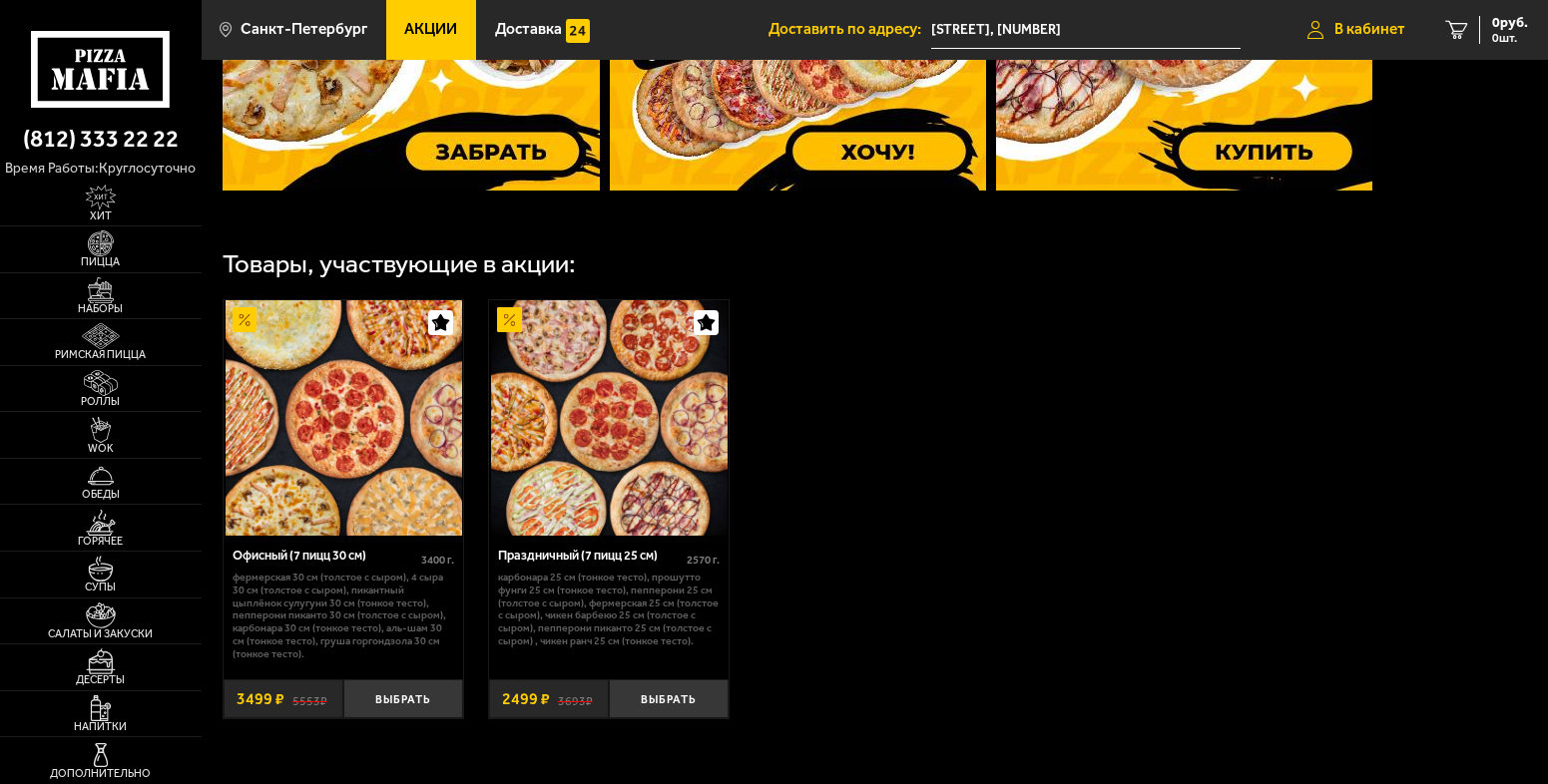 click on "В кабинет" at bounding box center [1369, 30] 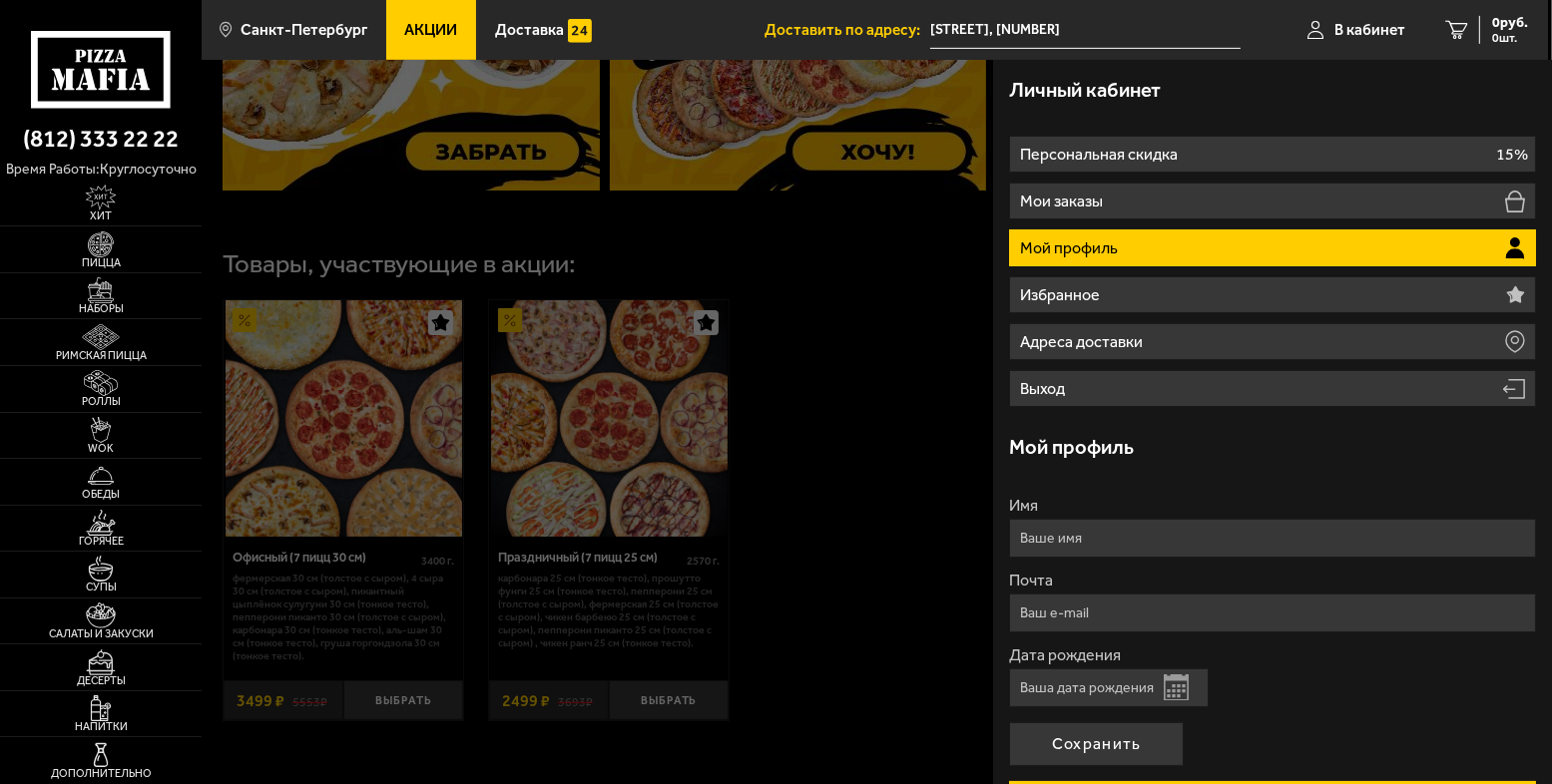 click at bounding box center (977, 452) 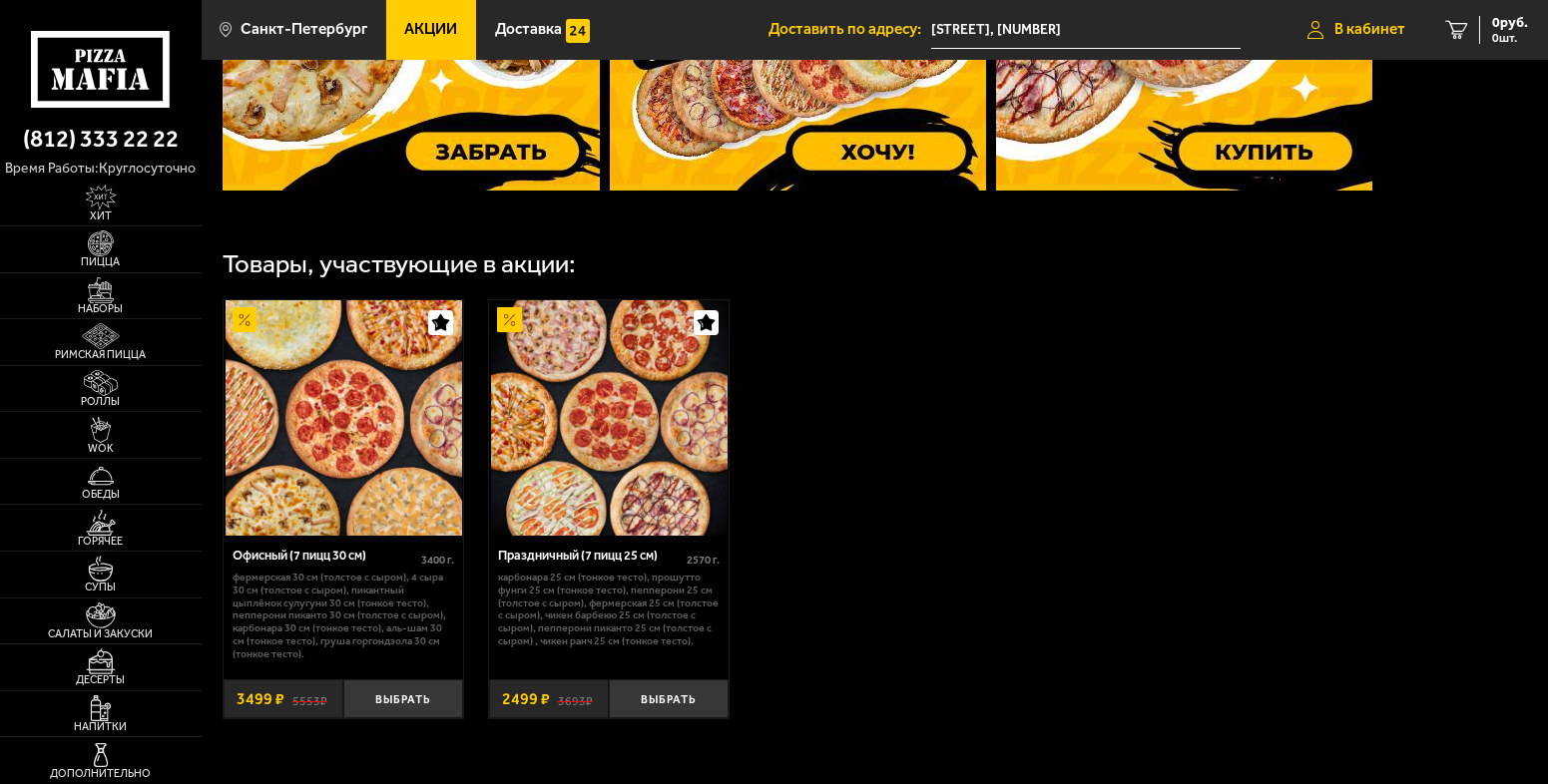 click on "В кабинет" at bounding box center [1356, 30] 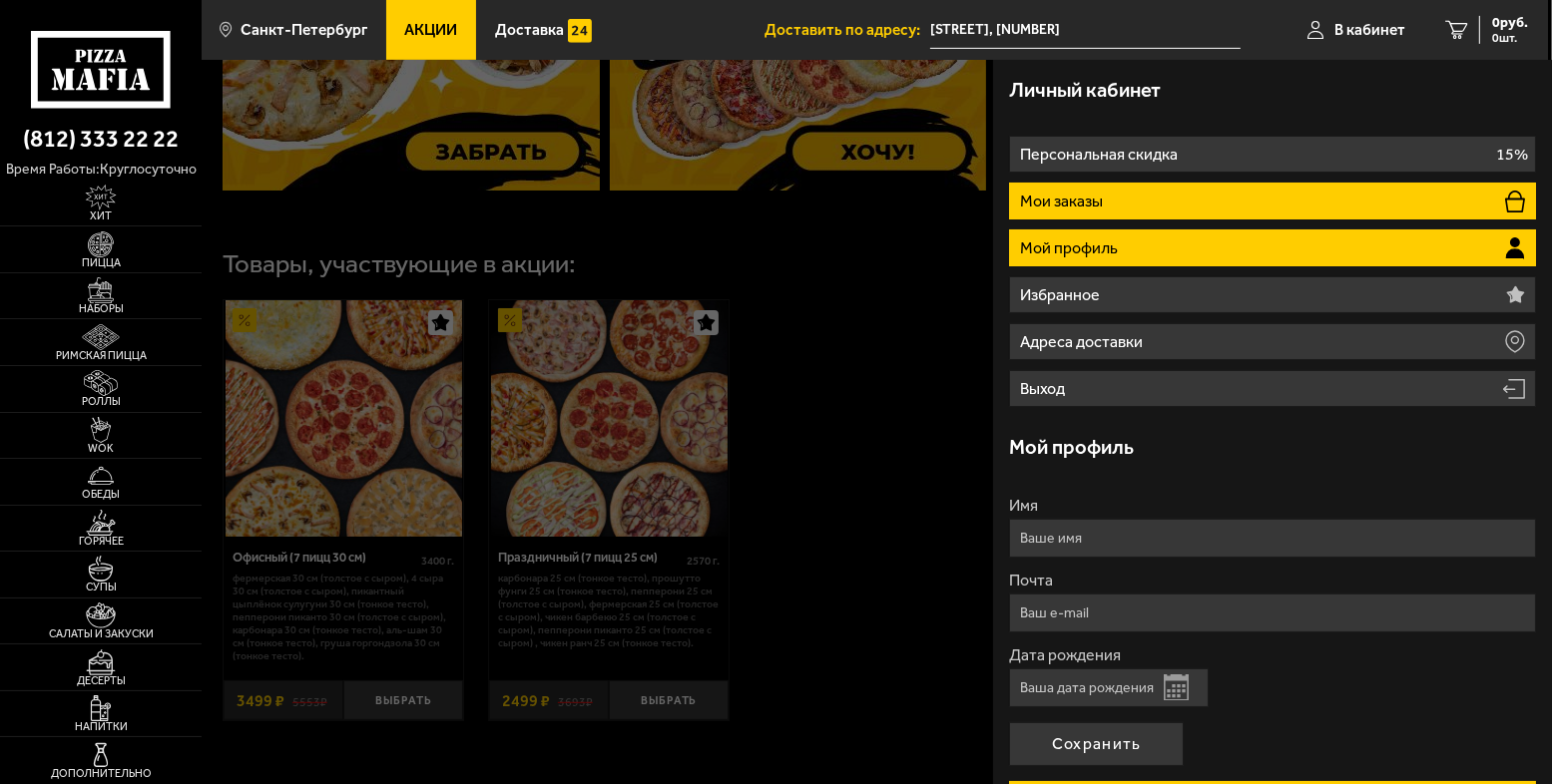 click on "Мои заказы" at bounding box center (1273, 200) 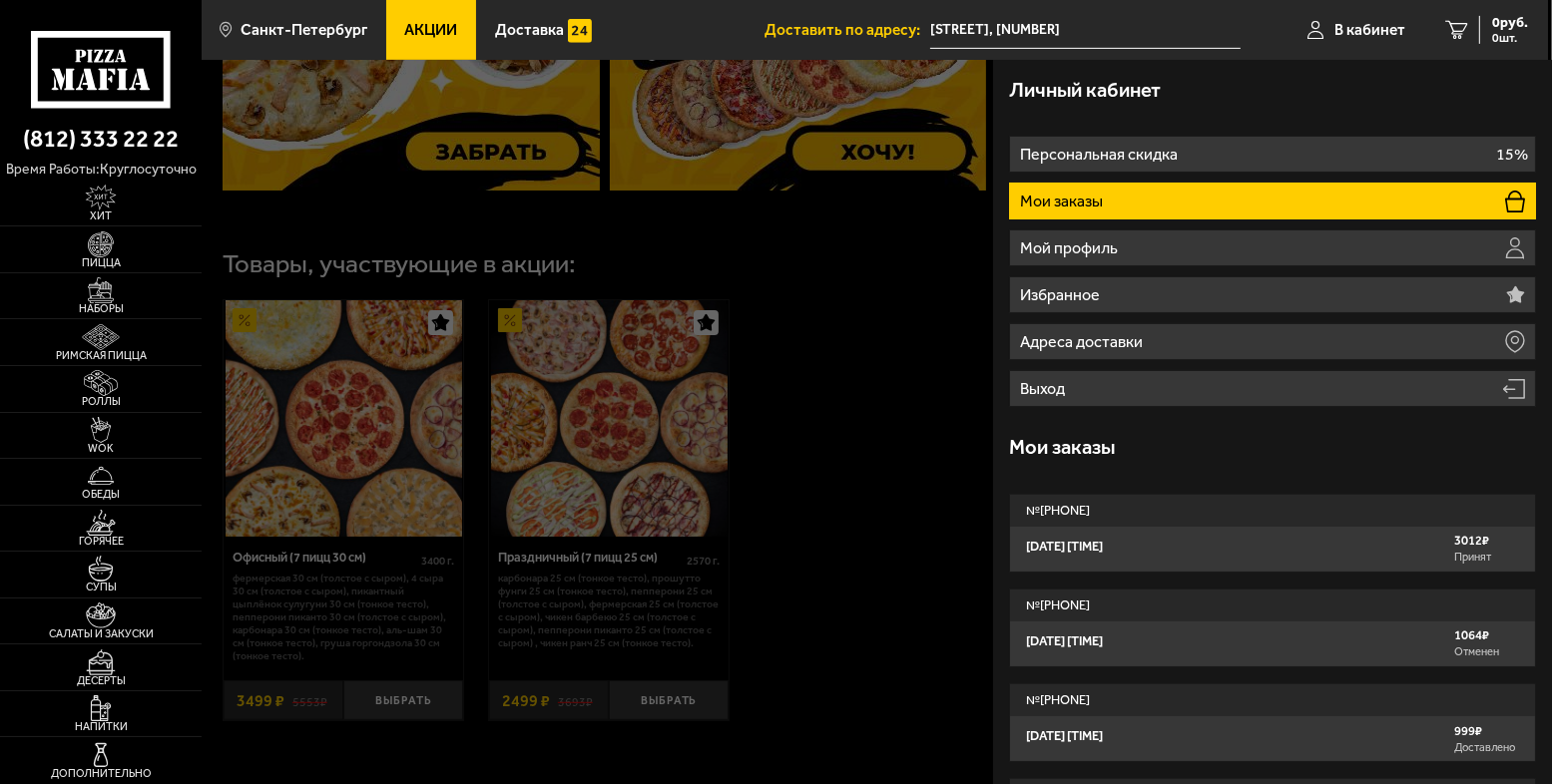 click on "Мои заказы" at bounding box center [1273, 200] 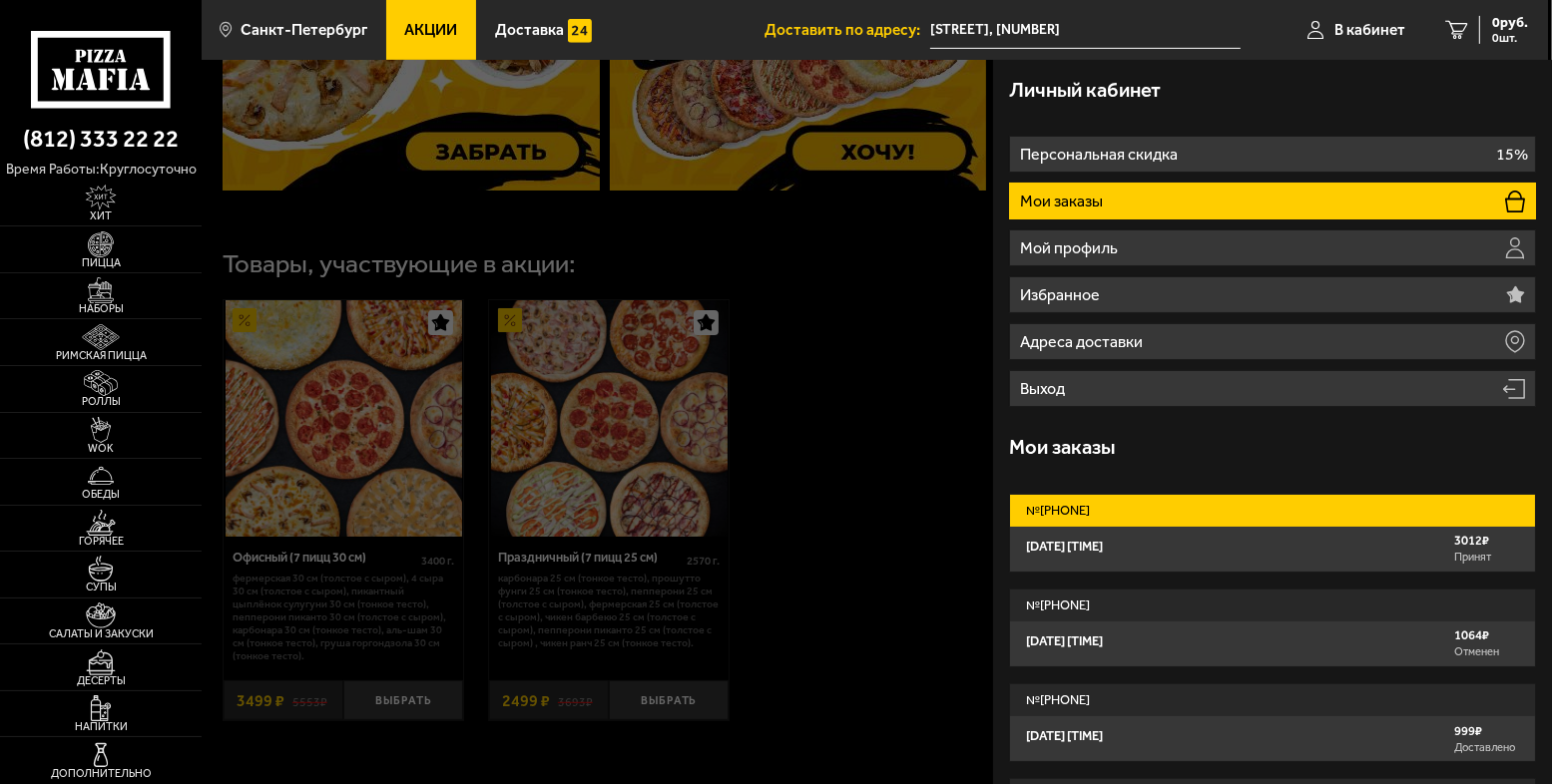 click on "4 августа 2025 г. 20:18" at bounding box center [1064, 547] 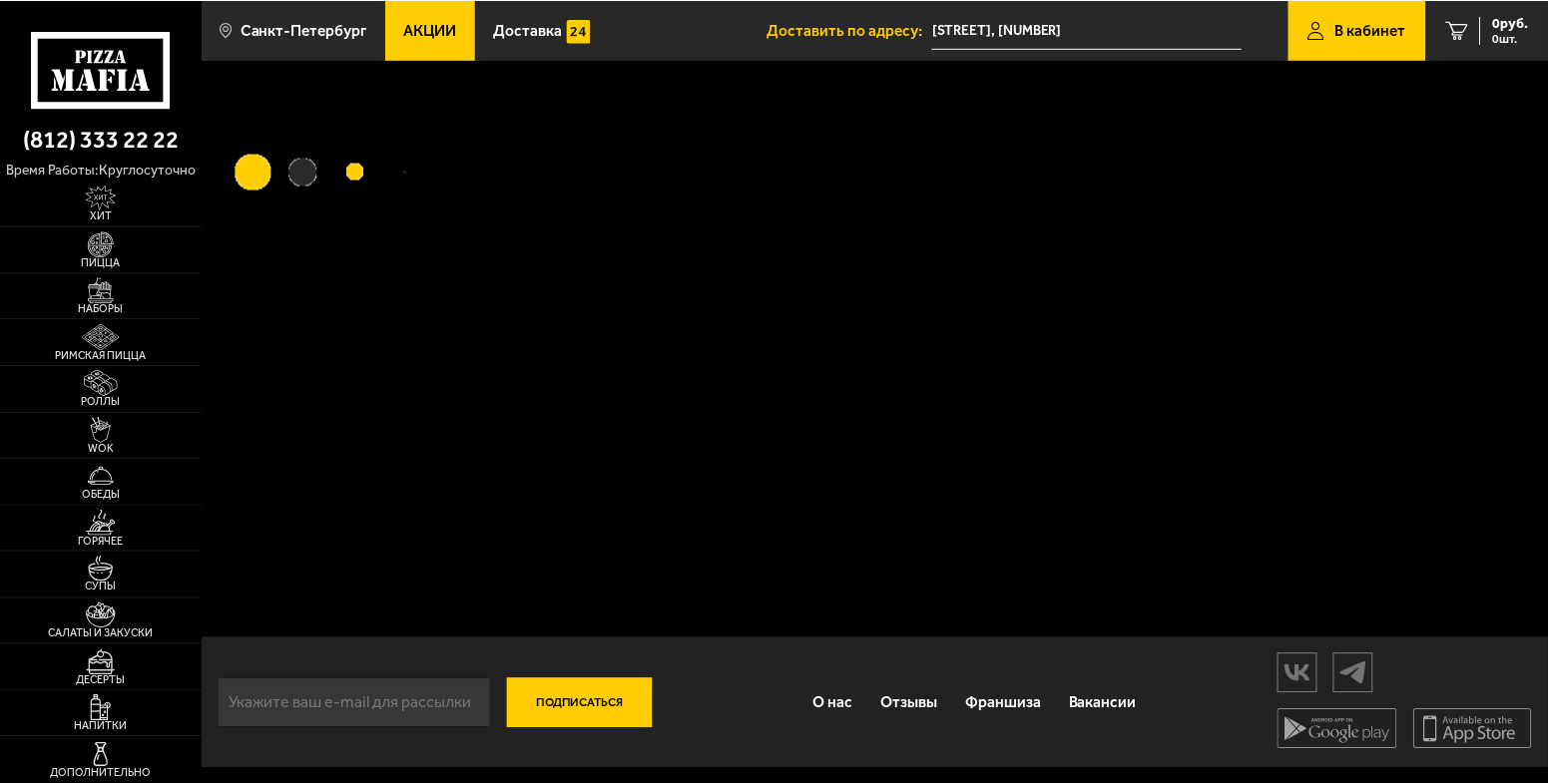 scroll, scrollTop: 15, scrollLeft: 0, axis: vertical 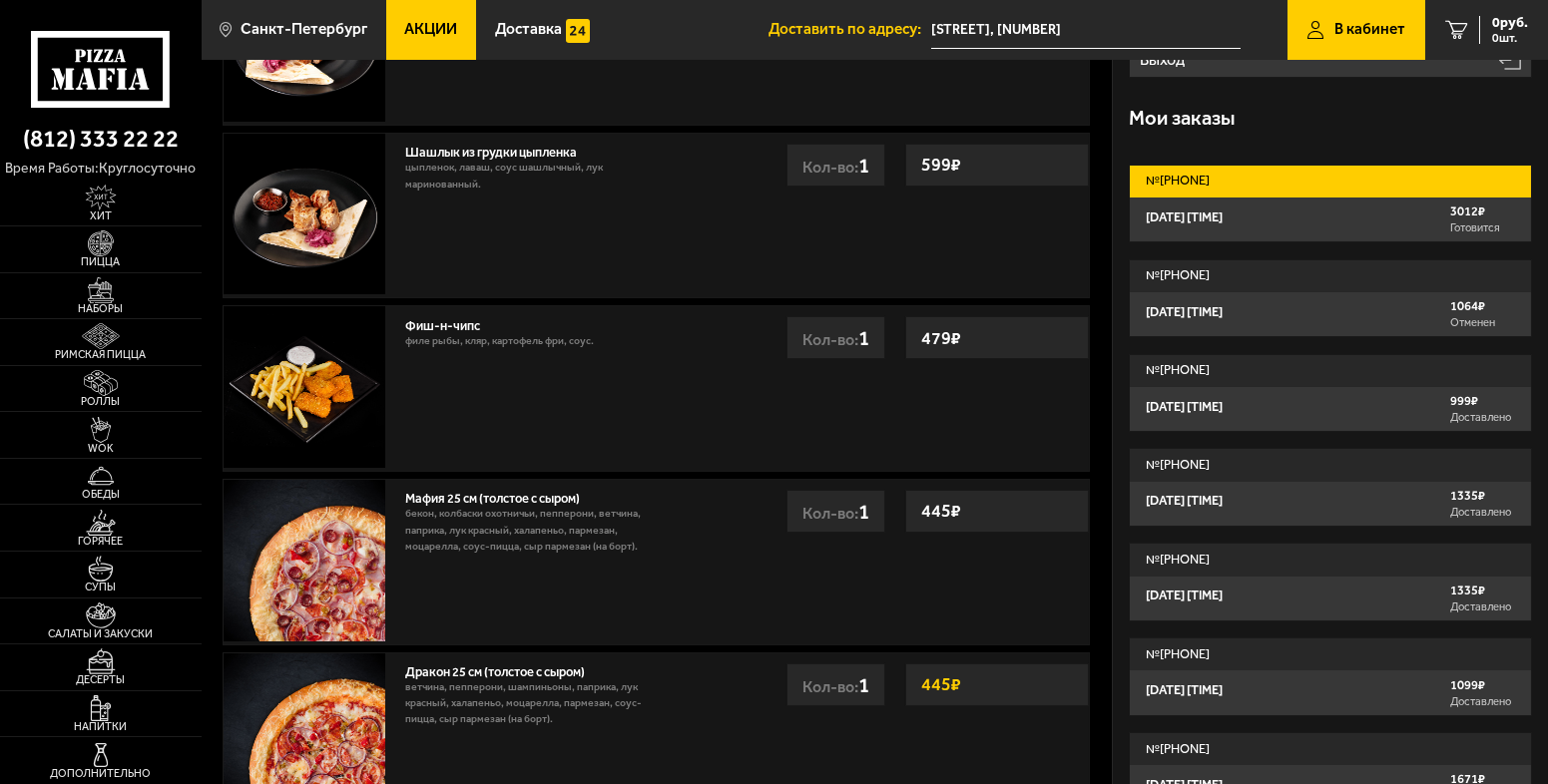 click on "4 августа 2025 г. 20:18" at bounding box center (1184, 217) 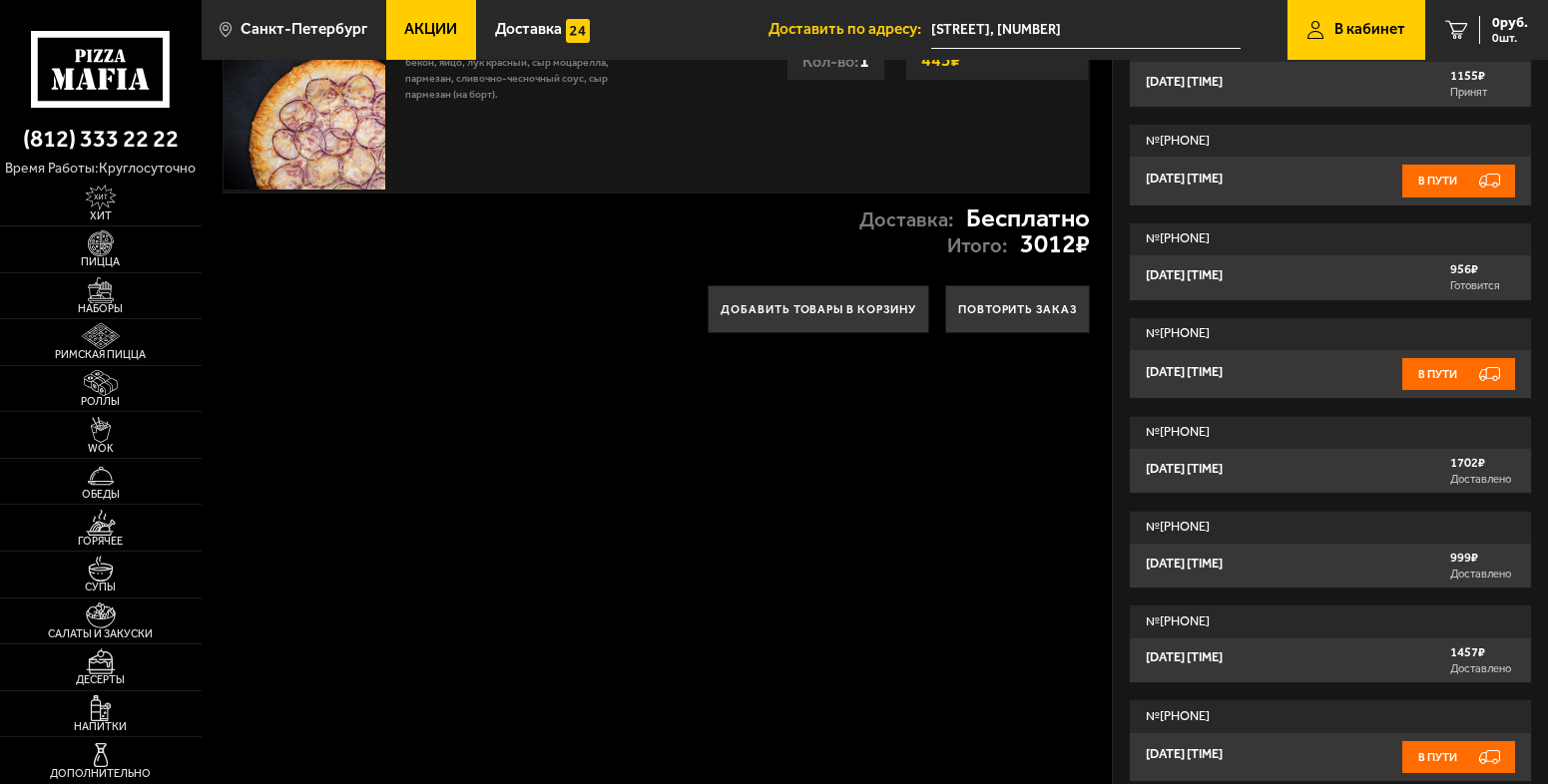 scroll, scrollTop: 1138, scrollLeft: 0, axis: vertical 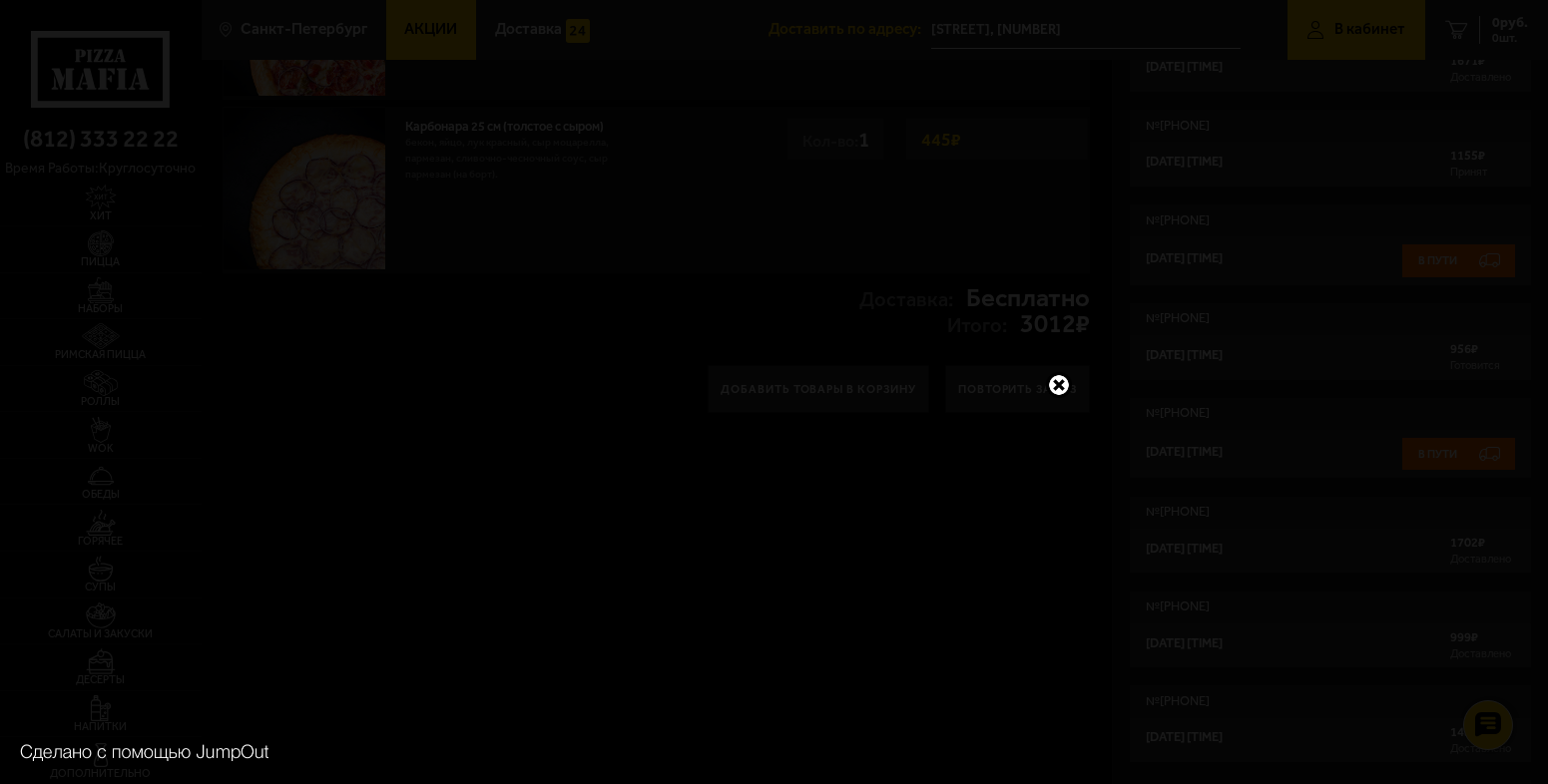 click at bounding box center (1059, 385) 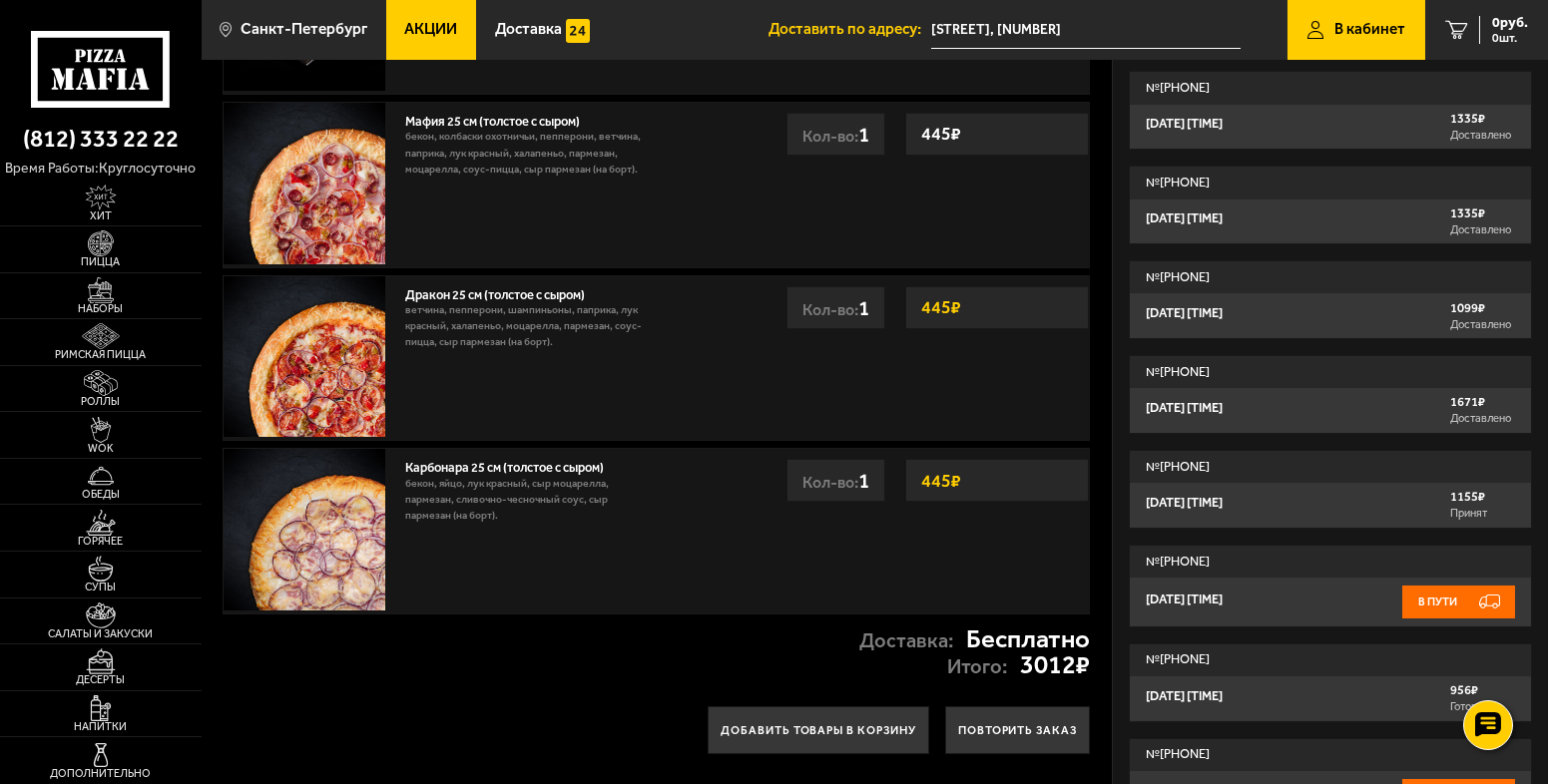 scroll, scrollTop: 813, scrollLeft: 0, axis: vertical 